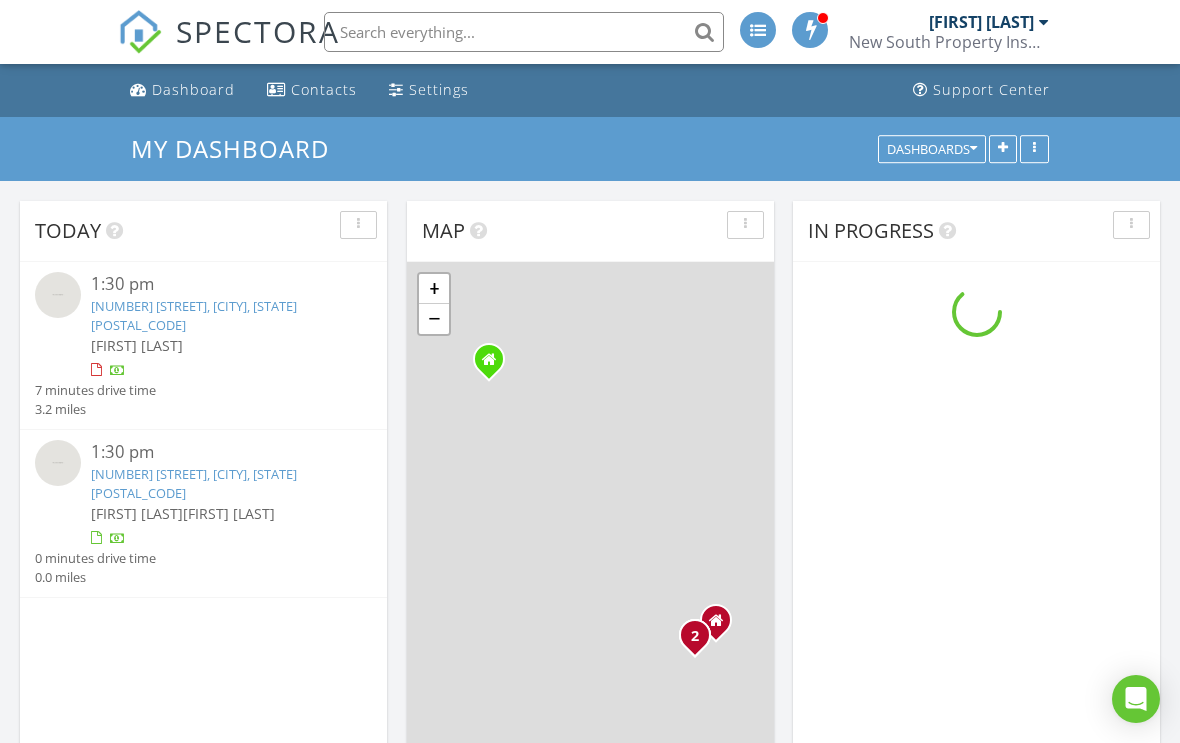 scroll, scrollTop: 0, scrollLeft: 0, axis: both 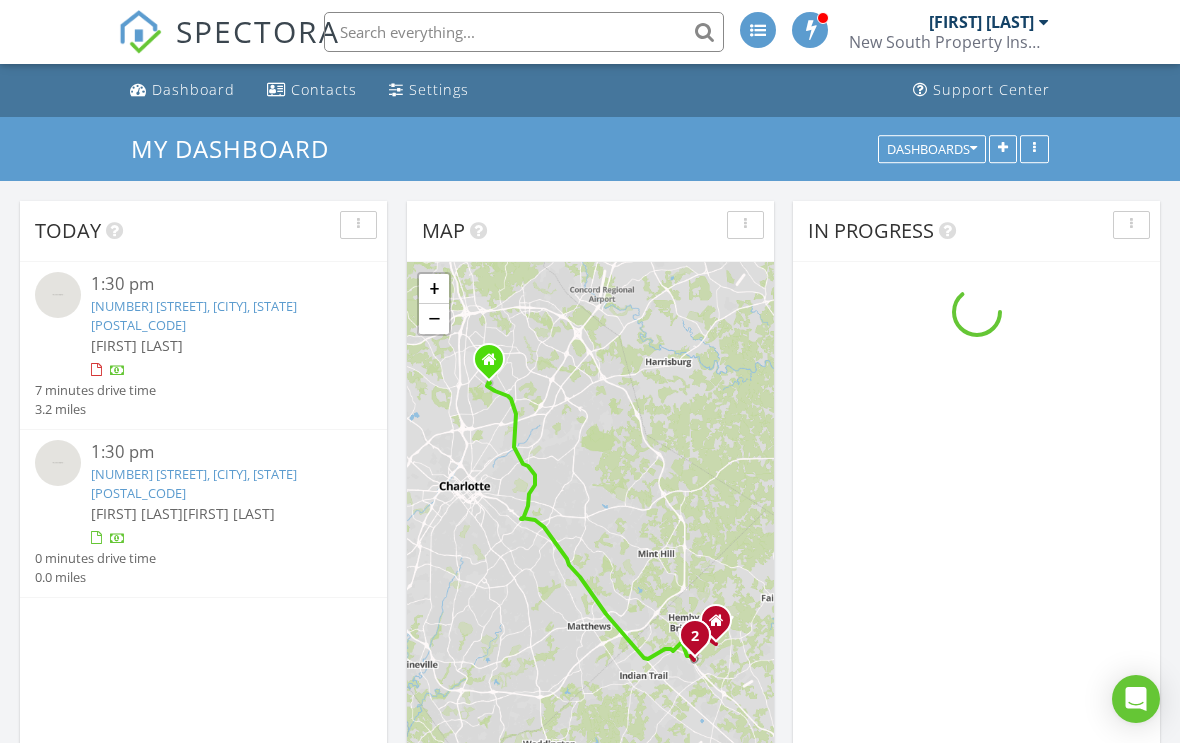 click on "[FIRST] [LAST]" at bounding box center (137, 345) 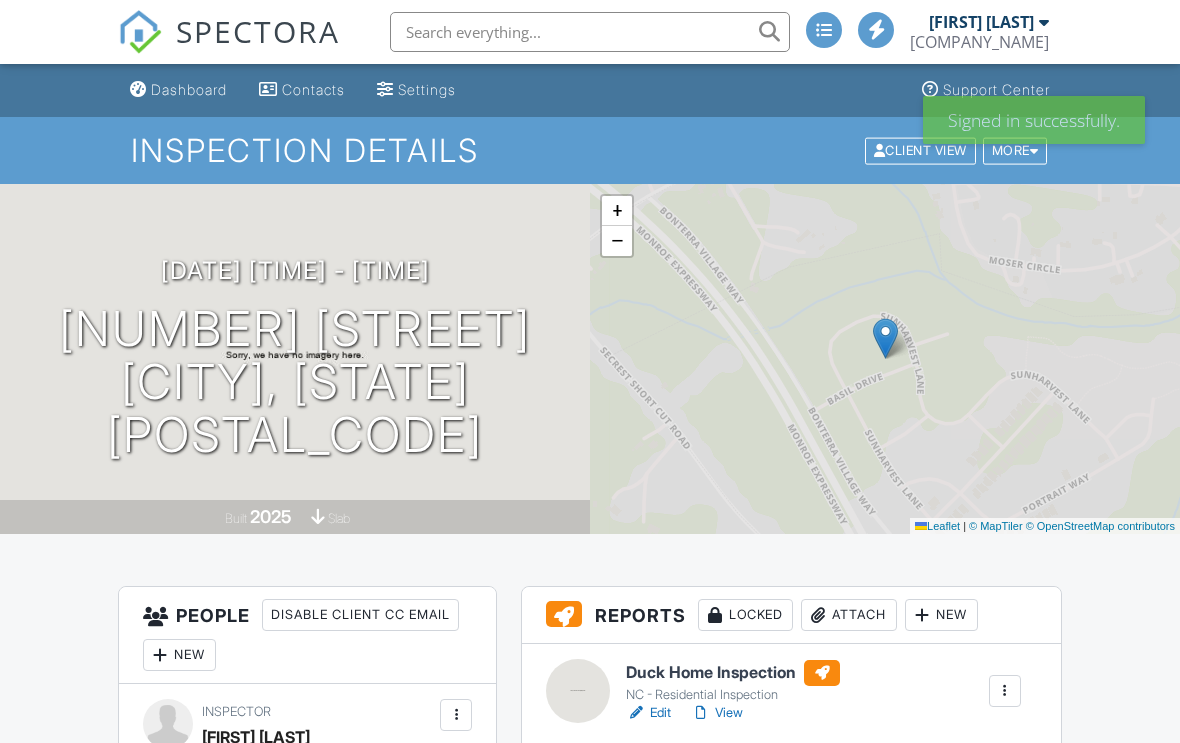 scroll, scrollTop: 0, scrollLeft: 0, axis: both 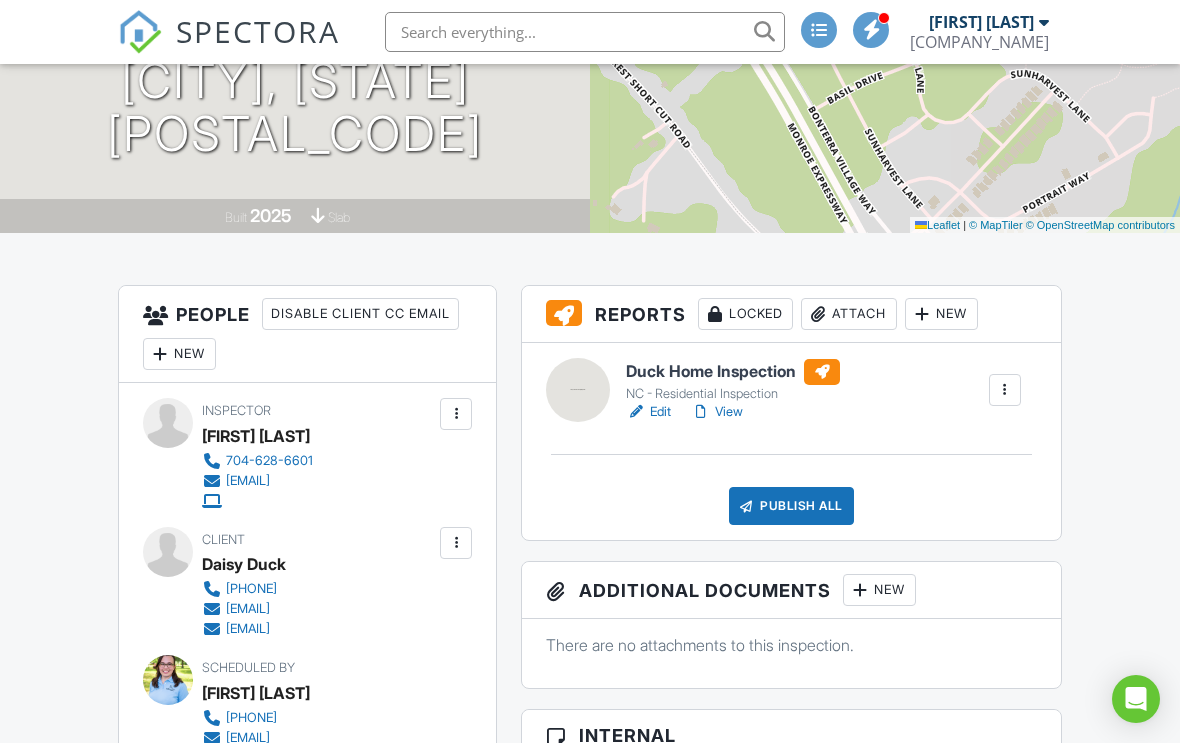 click on "View" at bounding box center [717, 412] 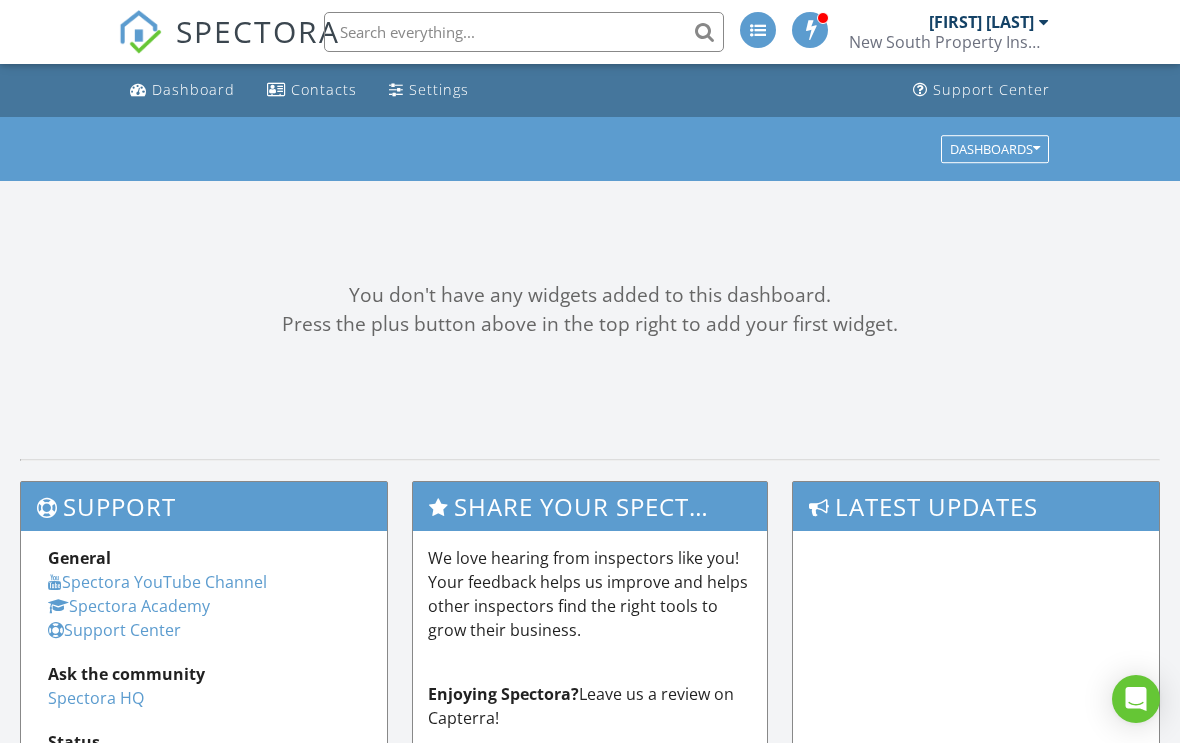scroll, scrollTop: 0, scrollLeft: 0, axis: both 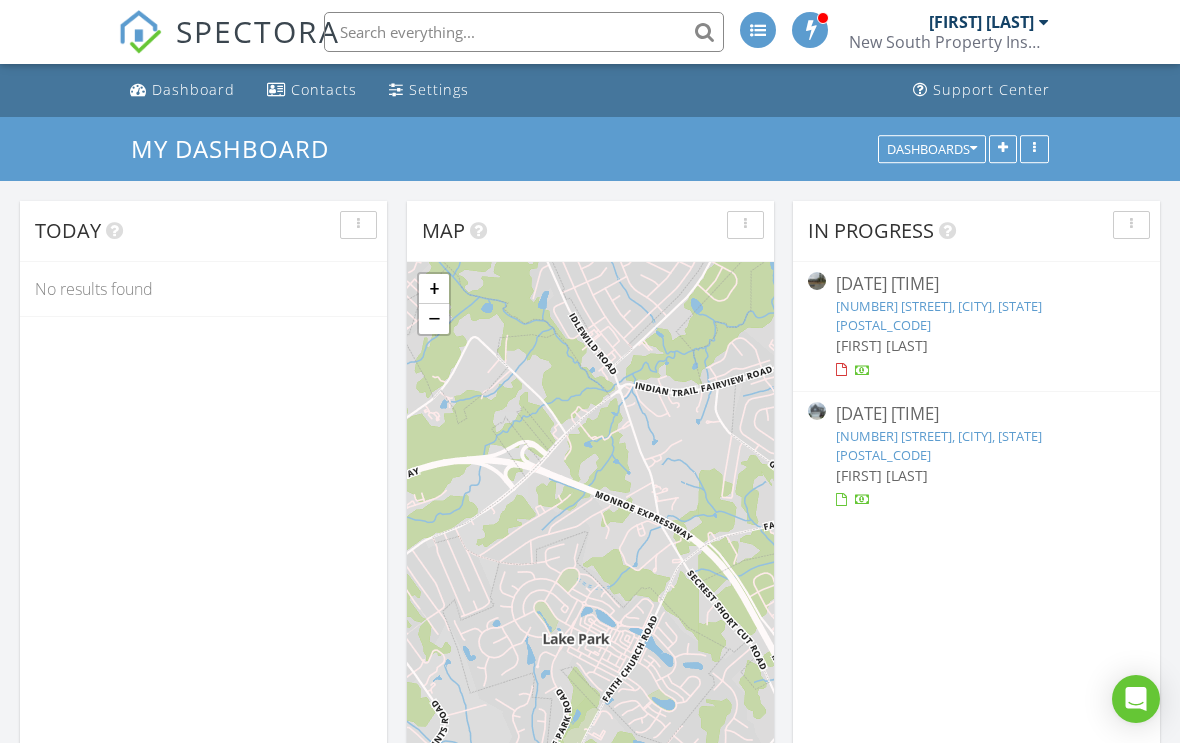 click on "Today" at bounding box center (203, 231) 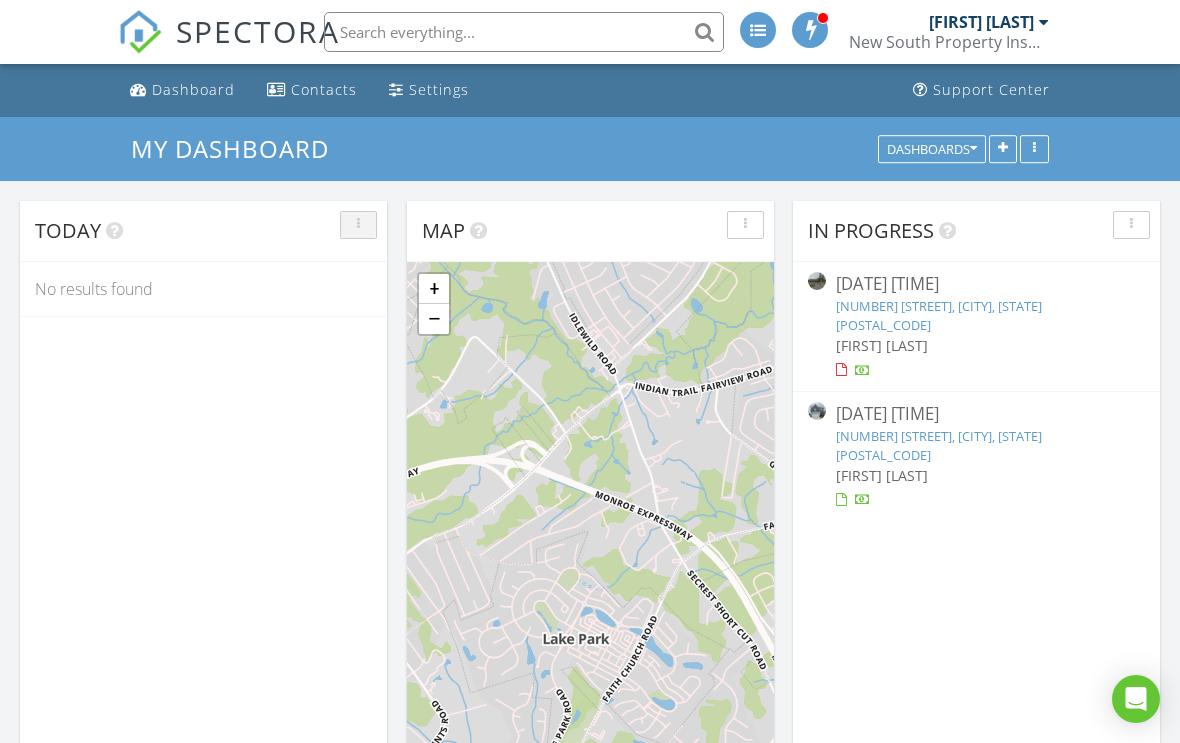 click at bounding box center [358, 225] 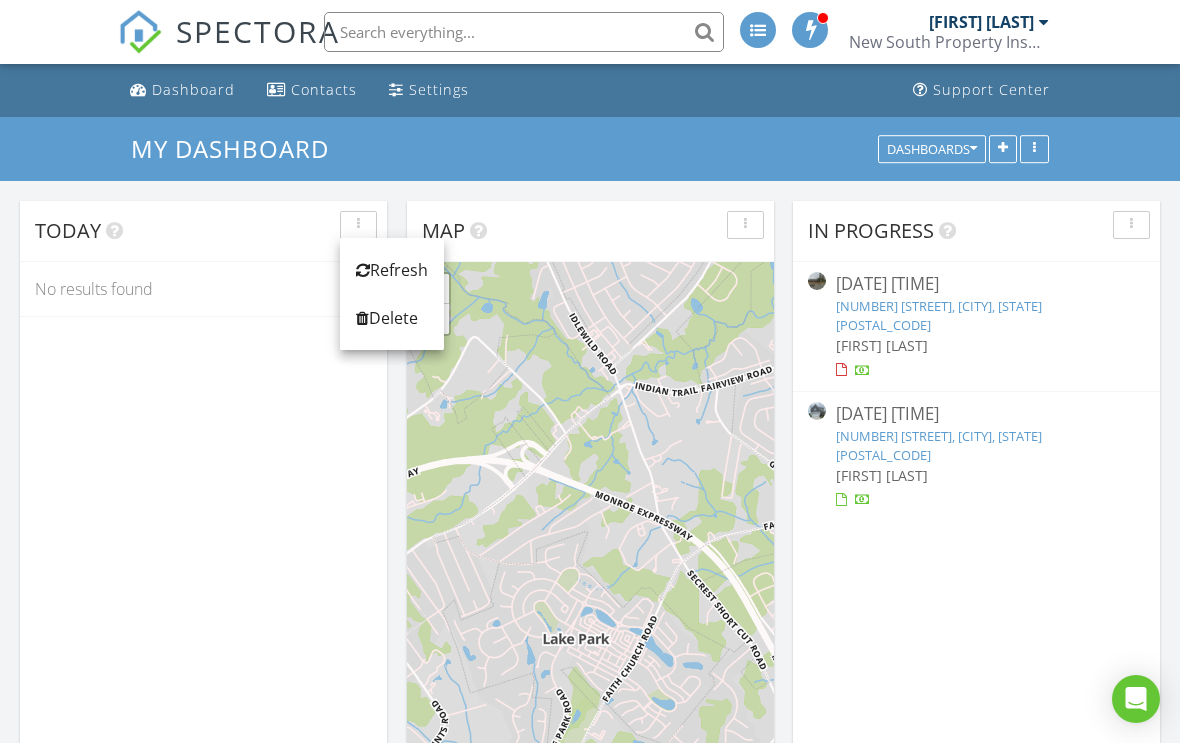 click on "Today             No results found" at bounding box center (203, 491) 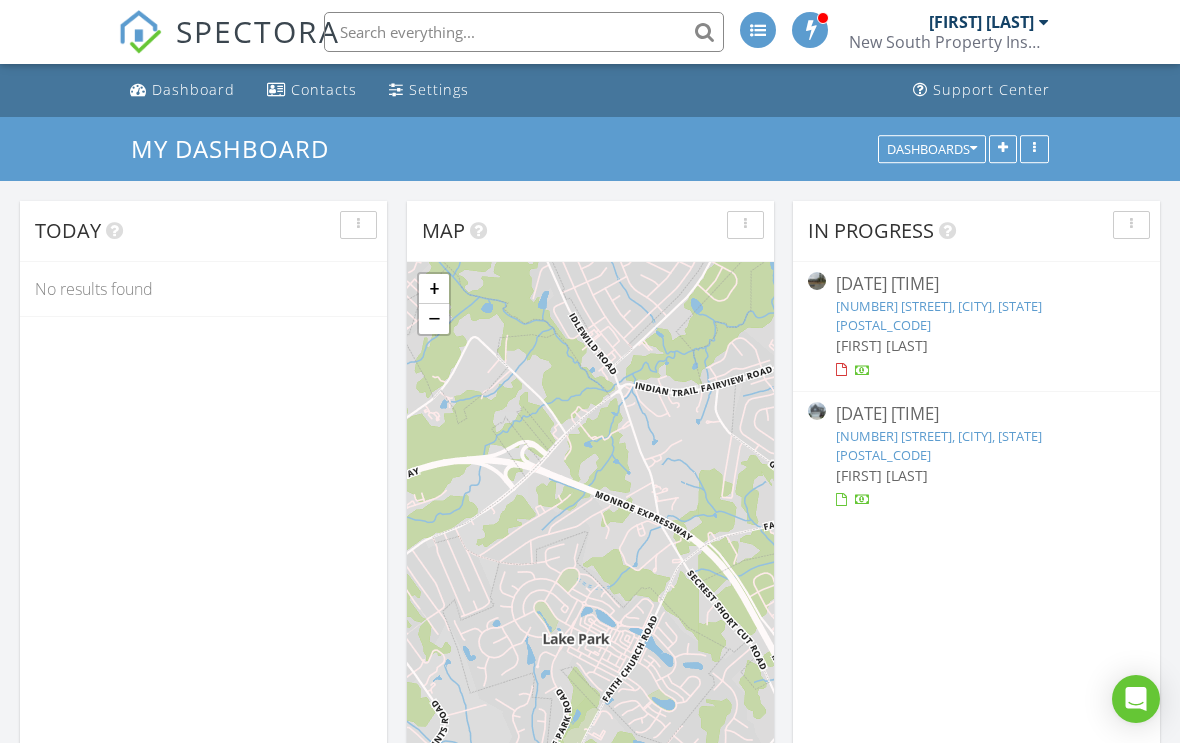 click on "Today" at bounding box center (203, 231) 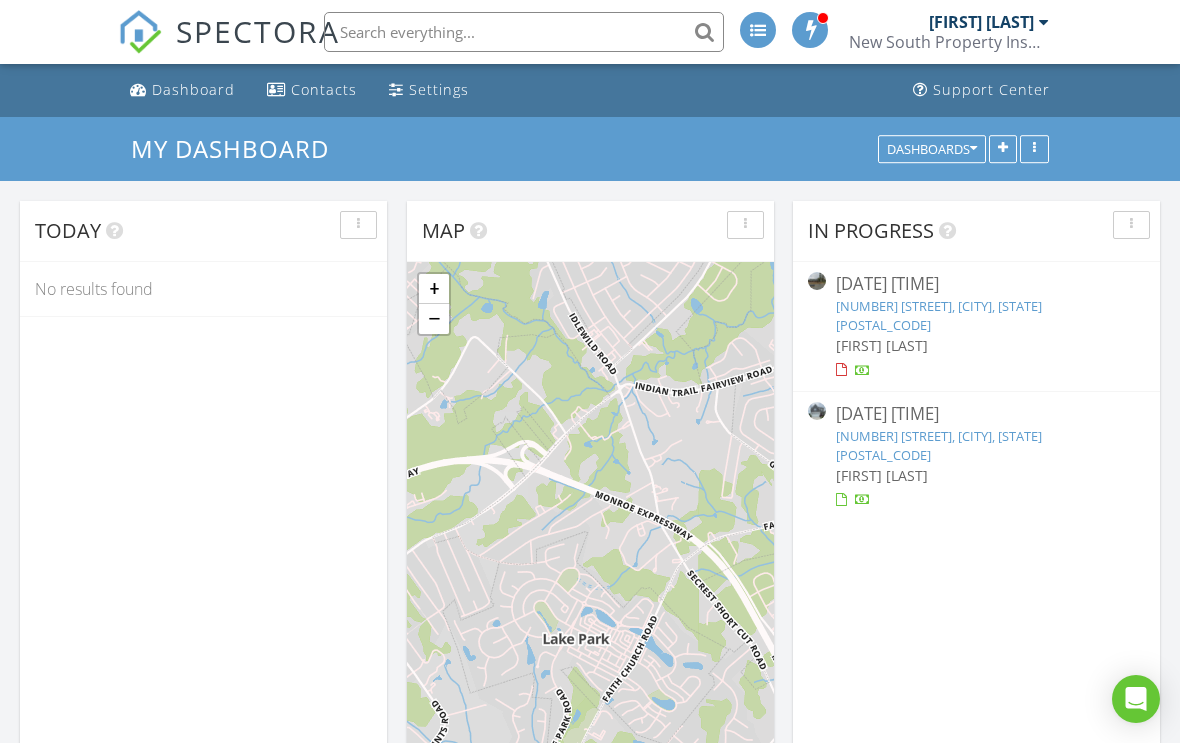 click at bounding box center (1034, 149) 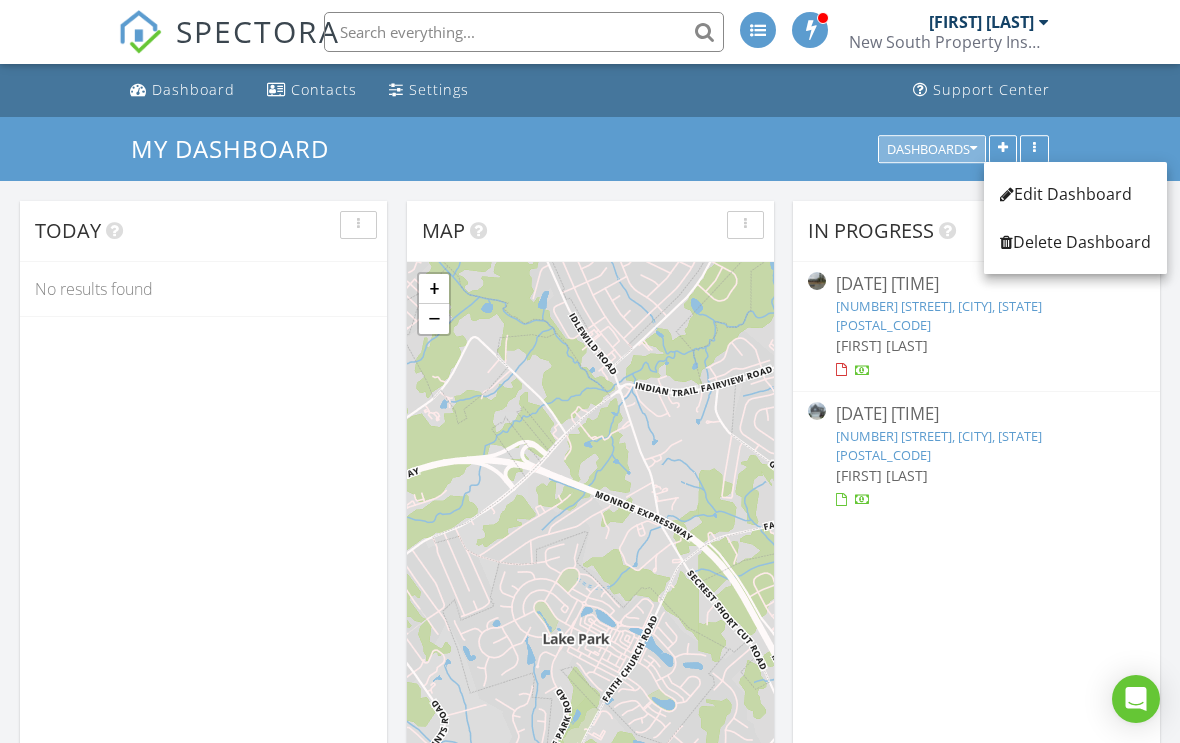 click on "Dashboards" at bounding box center (932, 149) 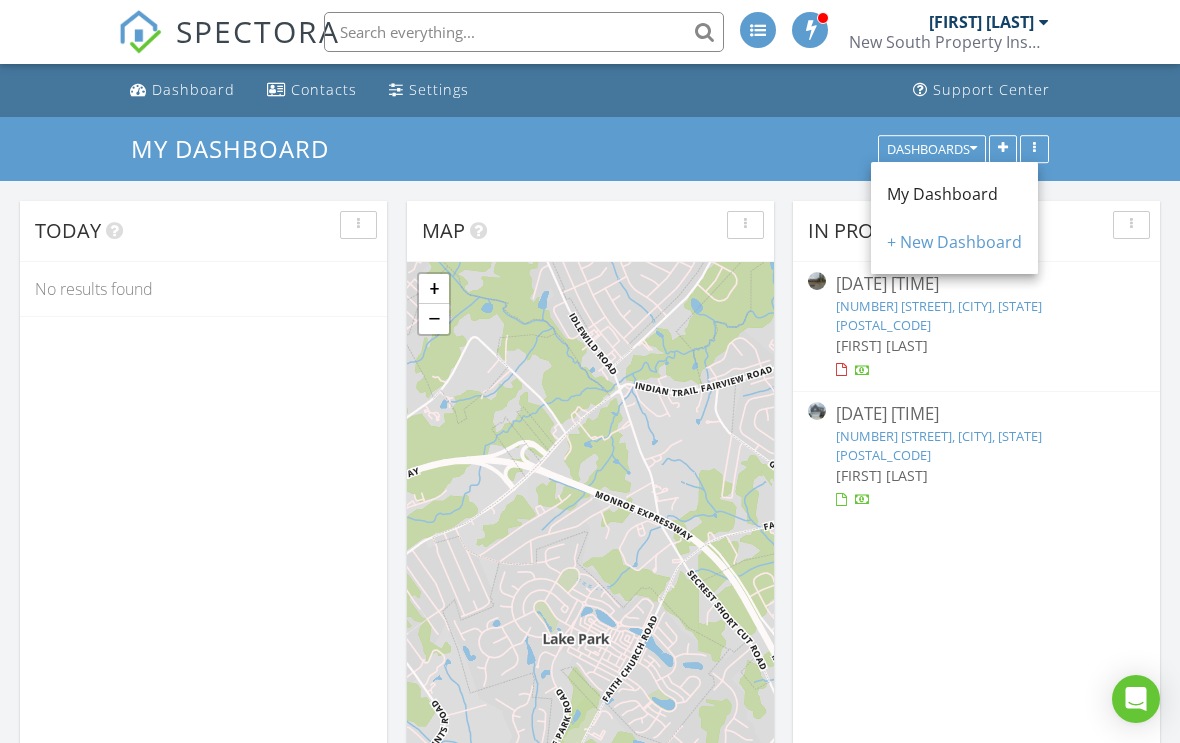 click on "My Dashboard" at bounding box center (942, 194) 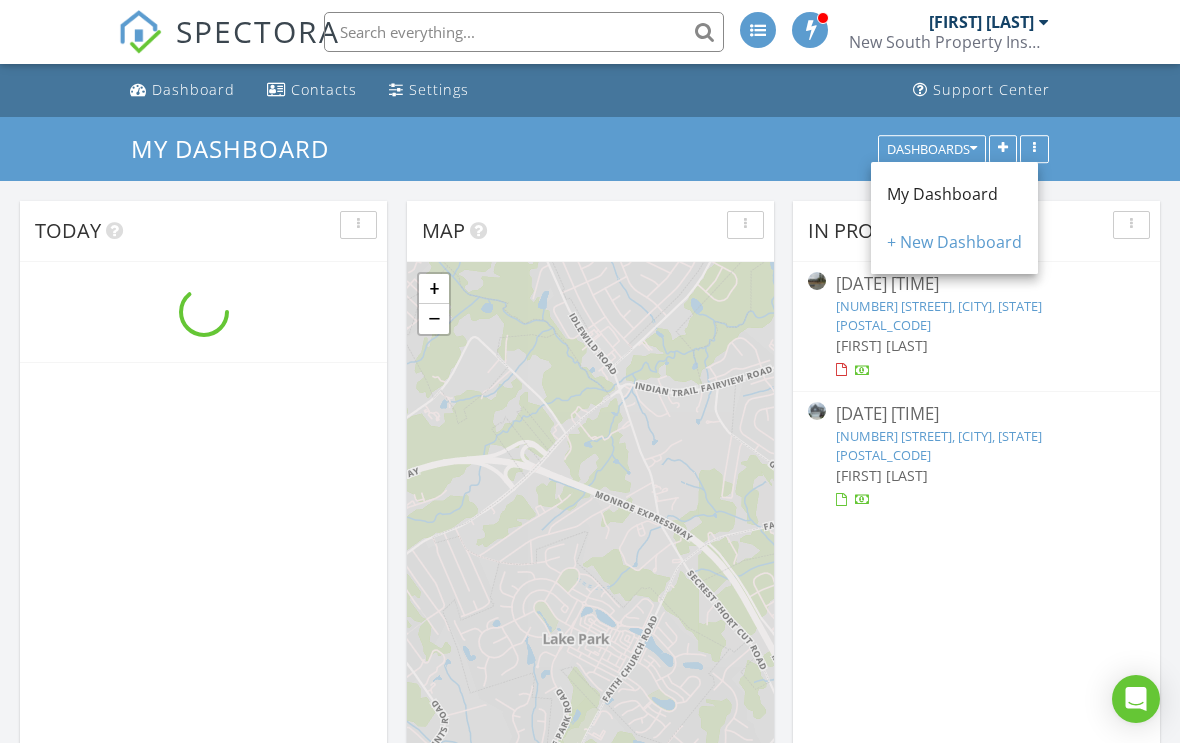 scroll, scrollTop: 10, scrollLeft: 10, axis: both 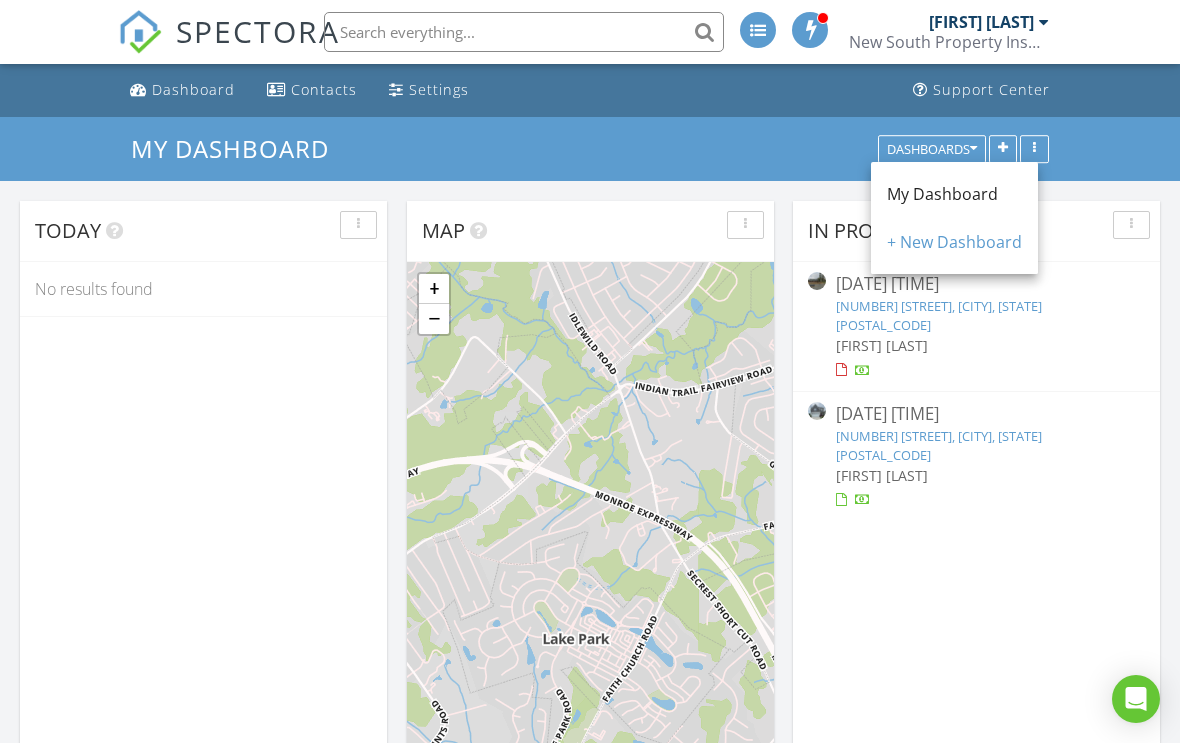 click on "Today" at bounding box center [203, 231] 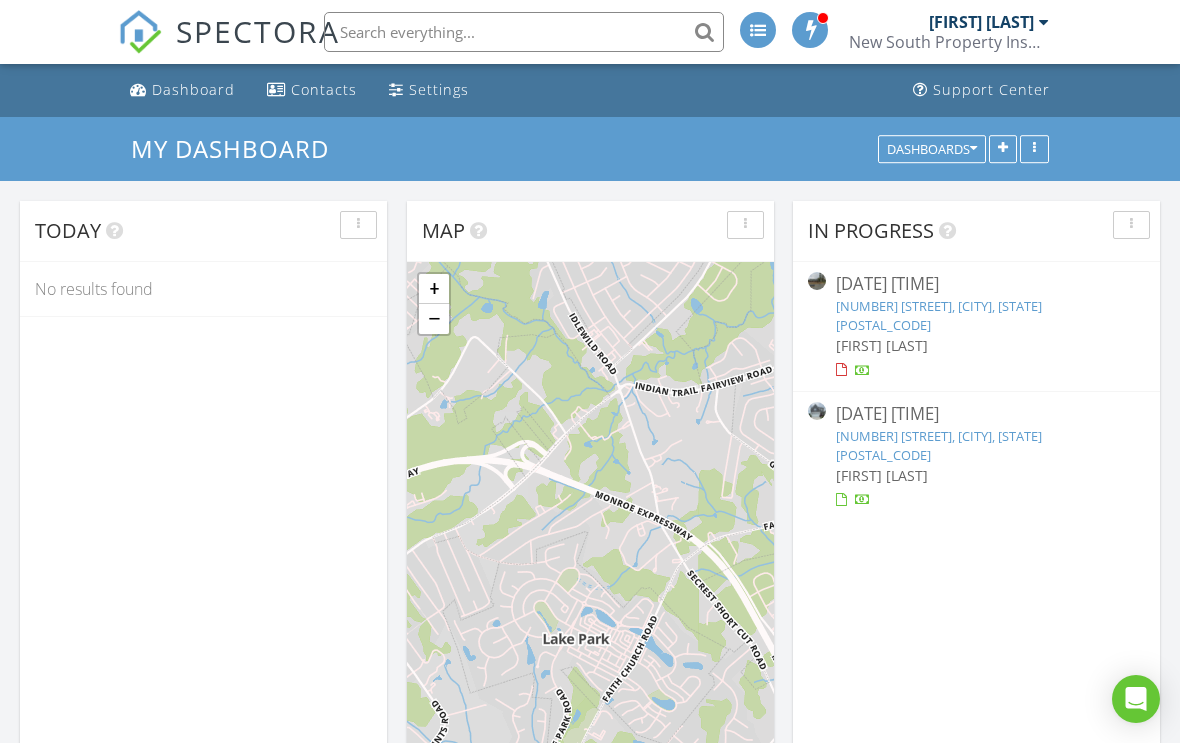 click at bounding box center [358, 225] 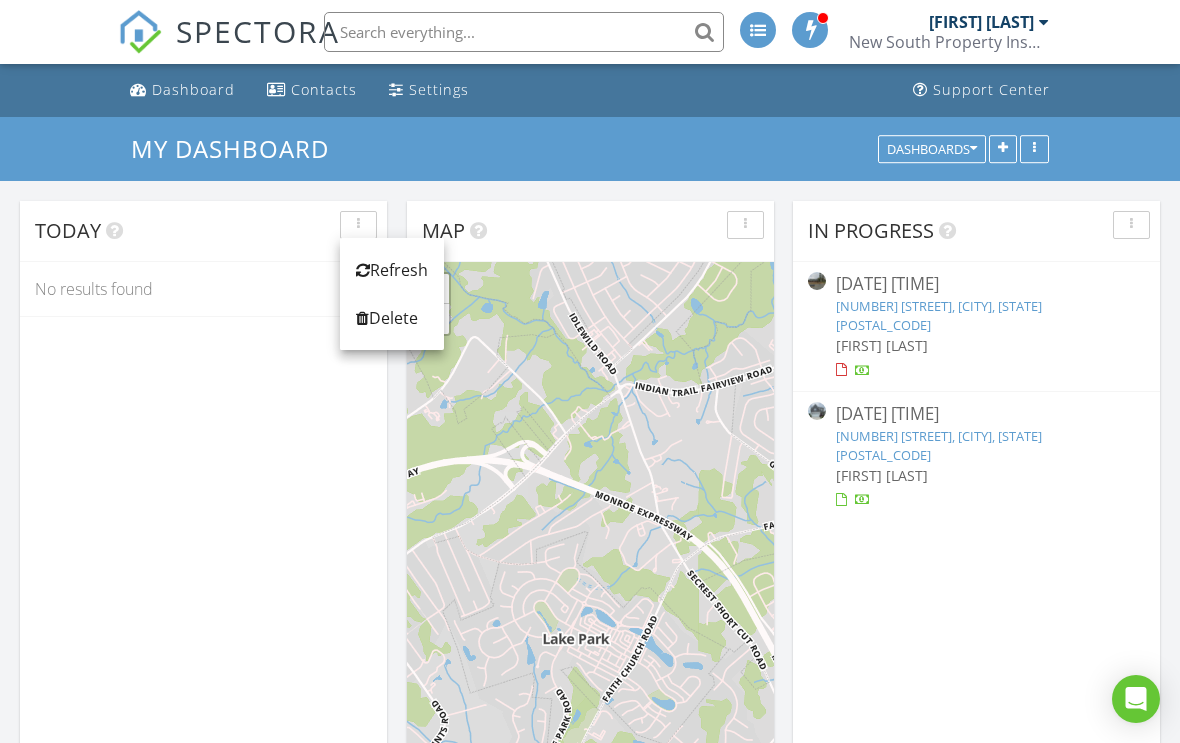 click on "Today             No results found" at bounding box center (203, 491) 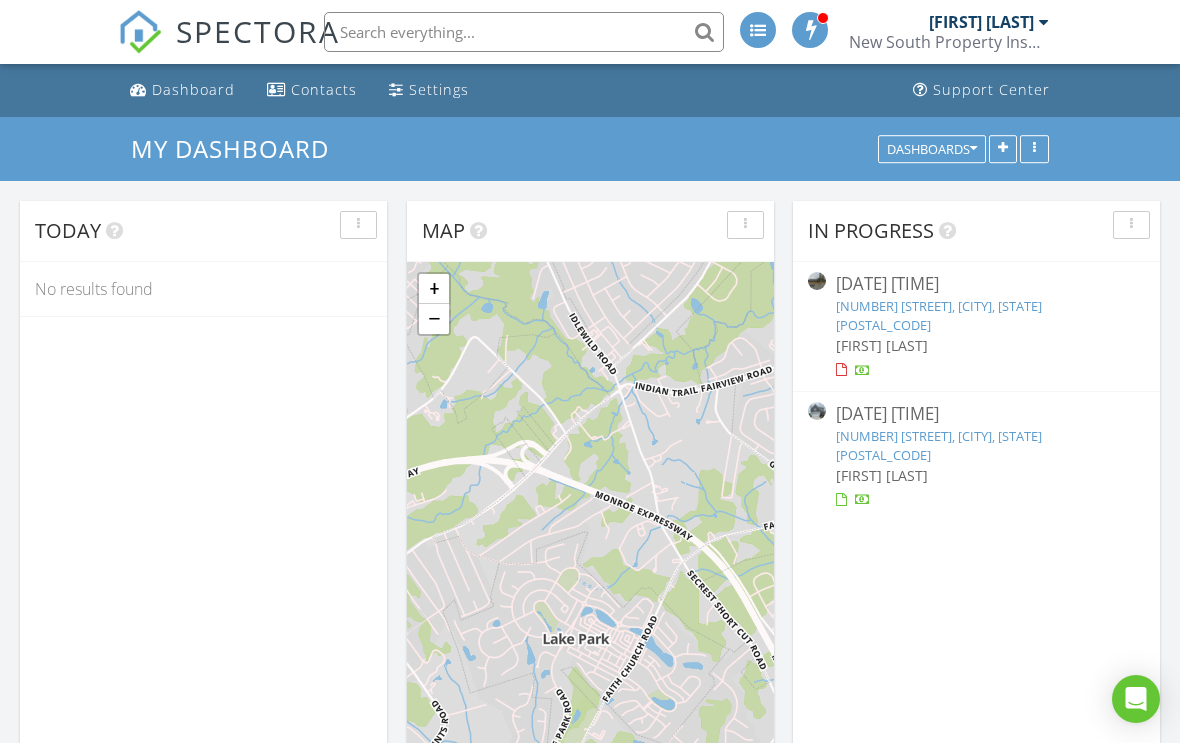 click on "Today" at bounding box center (203, 231) 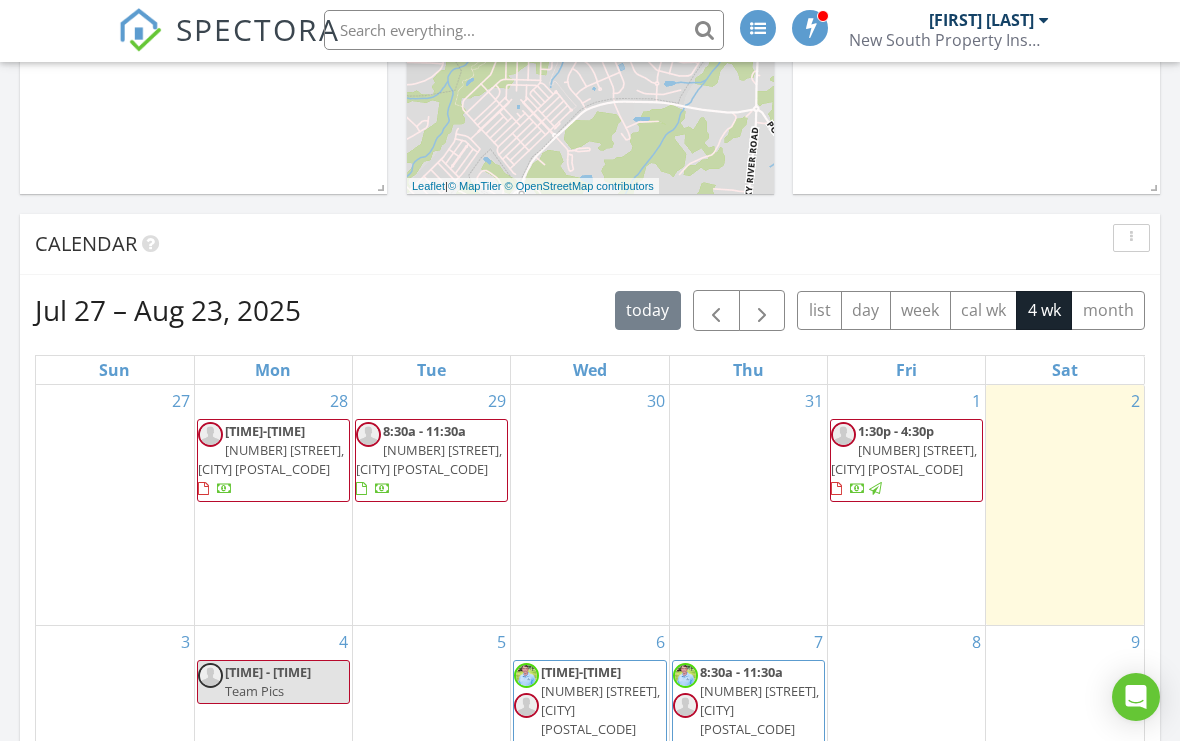 scroll, scrollTop: 587, scrollLeft: 0, axis: vertical 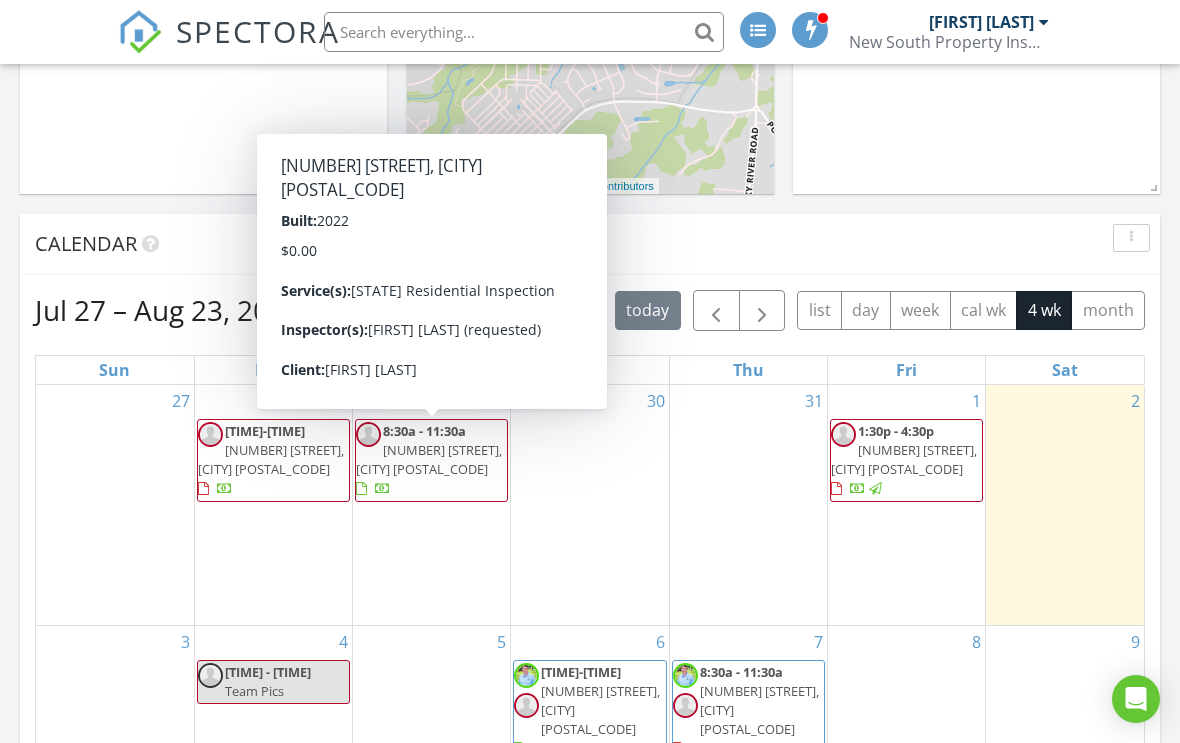click on "1344 Woodhouse Dr, Monroe 28110" at bounding box center [429, 459] 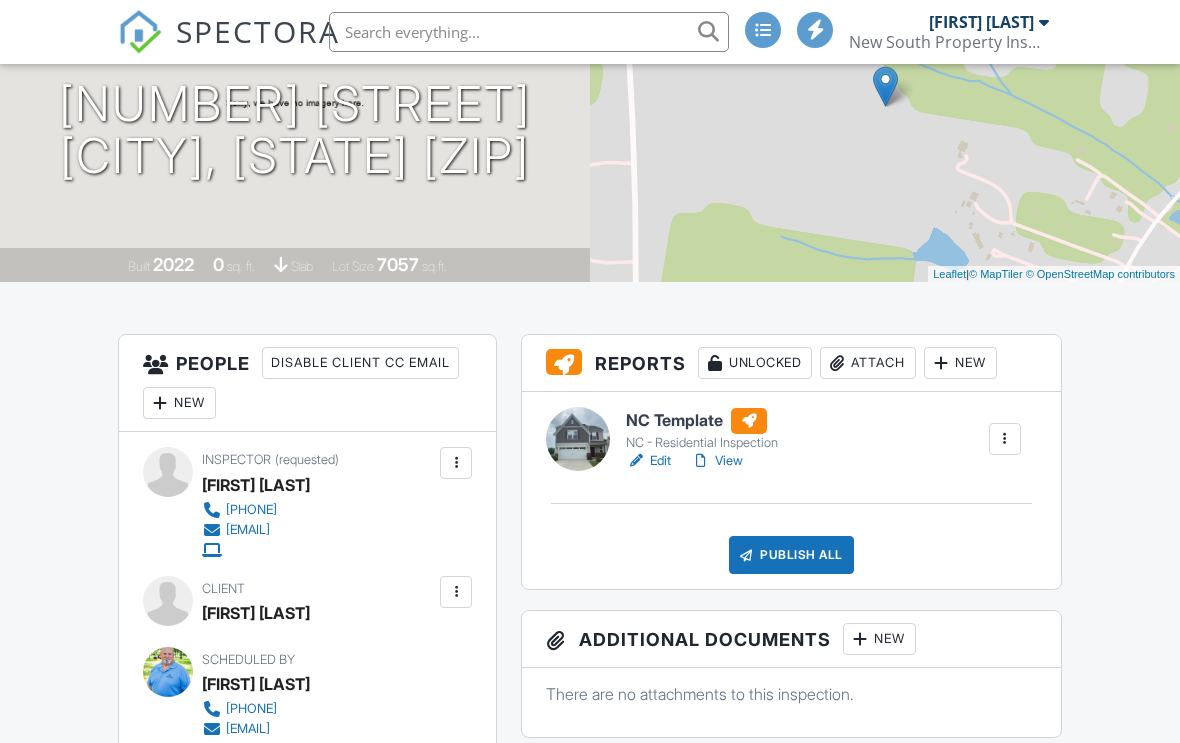 scroll, scrollTop: 267, scrollLeft: 0, axis: vertical 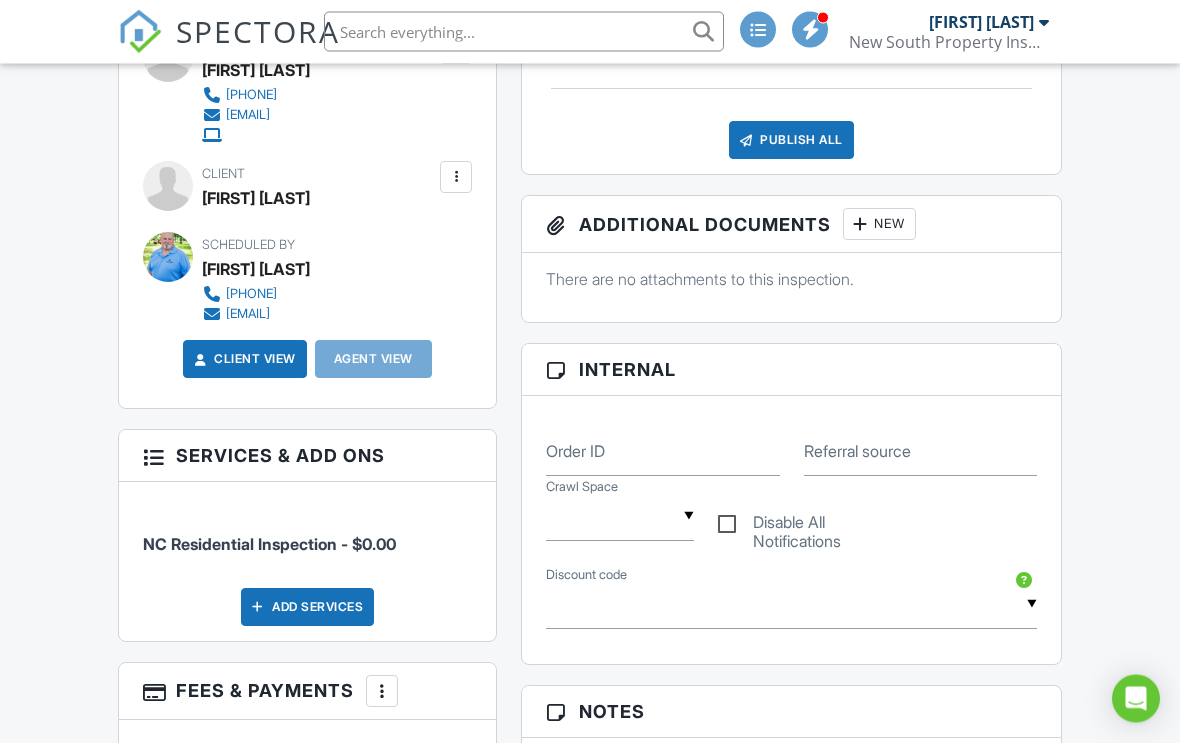 click on "Publish All" at bounding box center (791, 141) 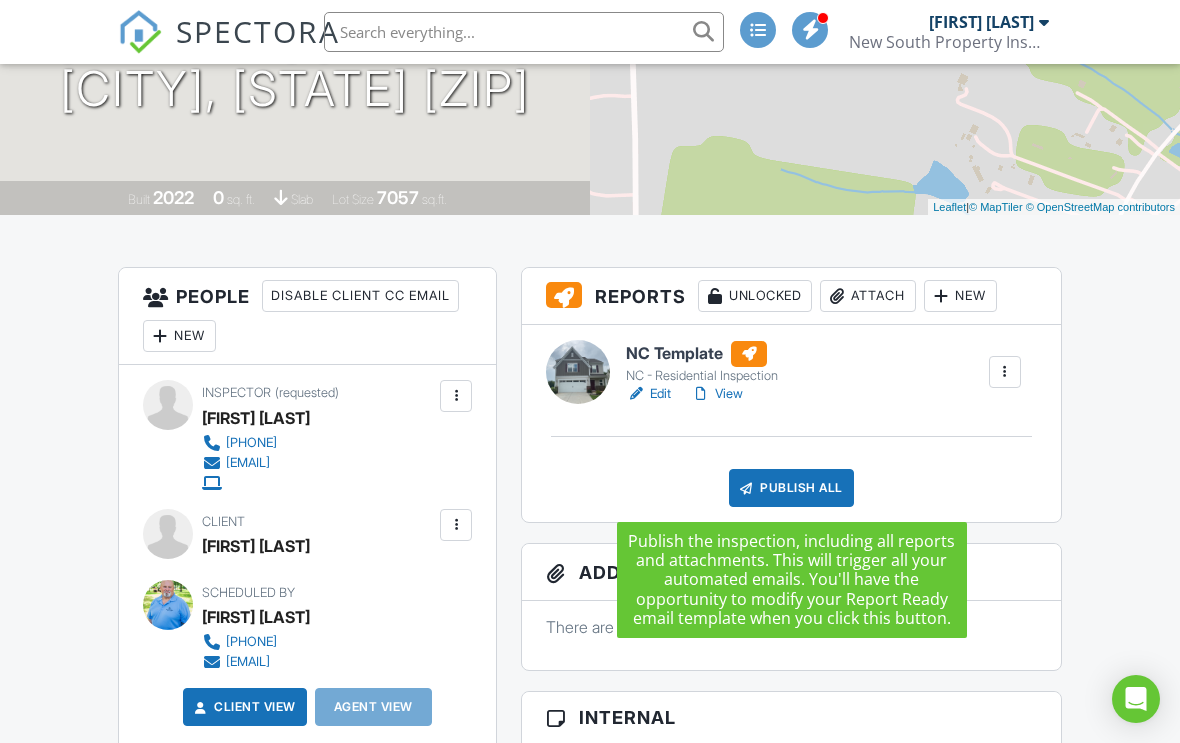 scroll, scrollTop: 317, scrollLeft: 0, axis: vertical 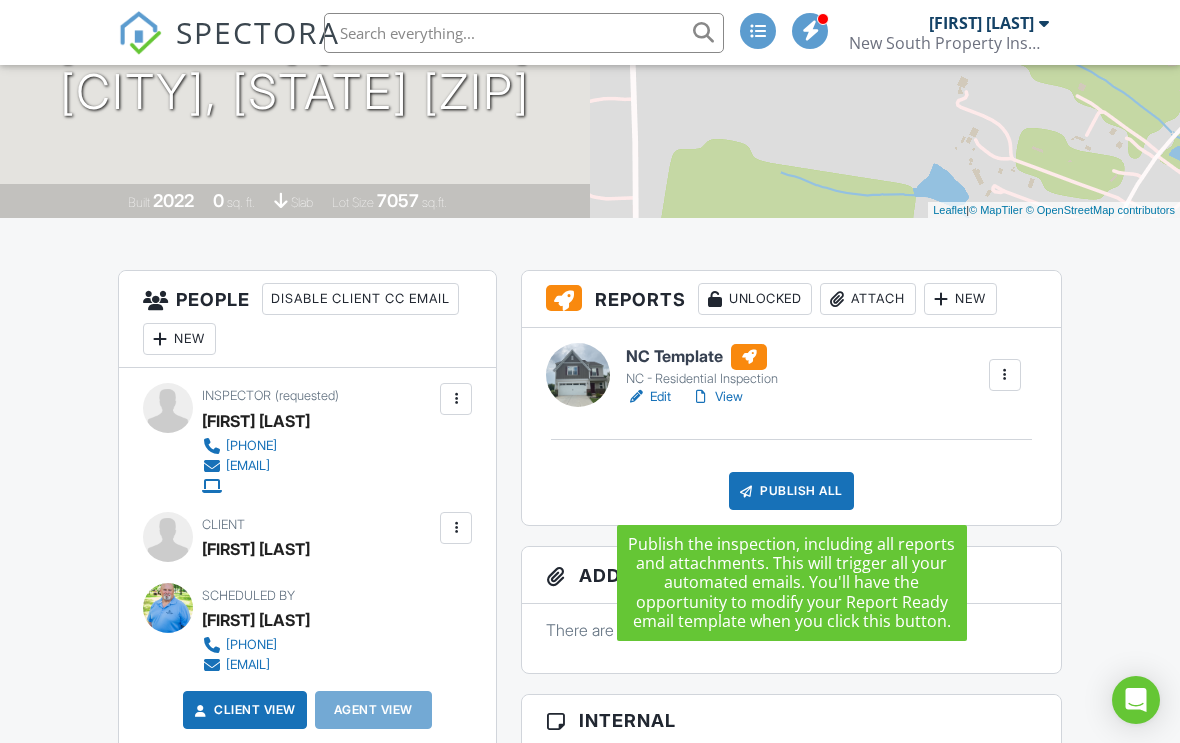 click on "Edit" at bounding box center [648, 396] 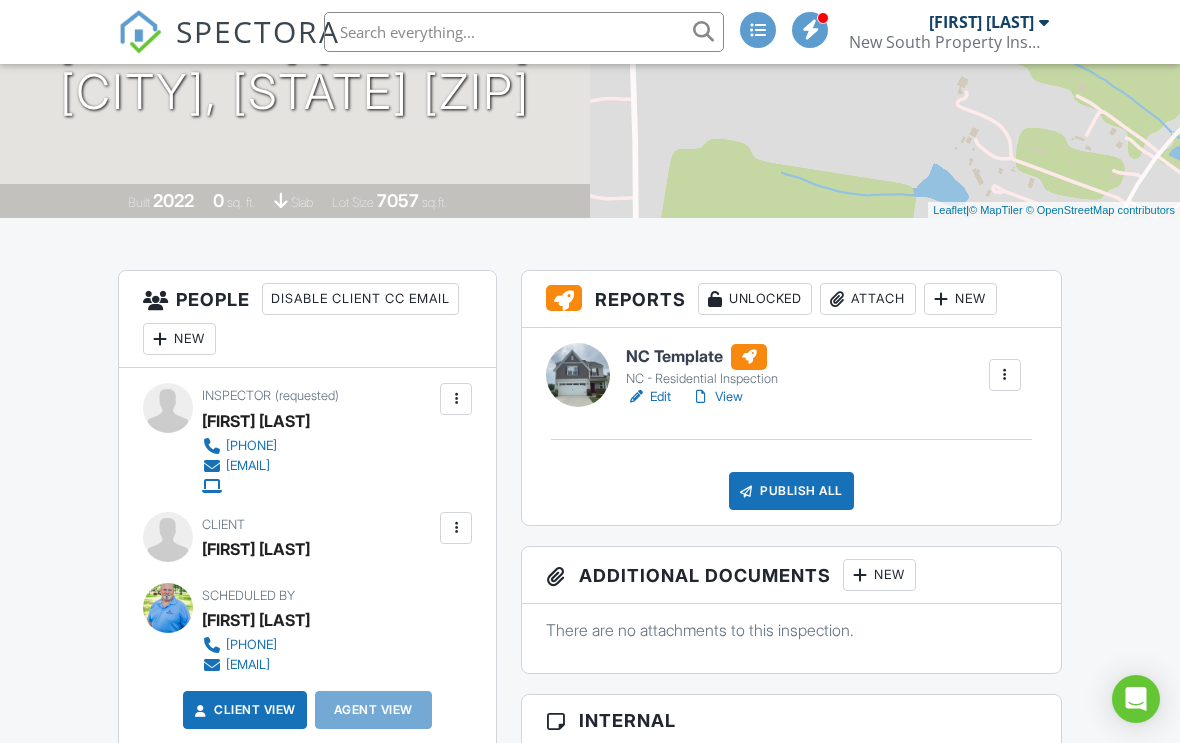 click on "Publish All" at bounding box center [791, 491] 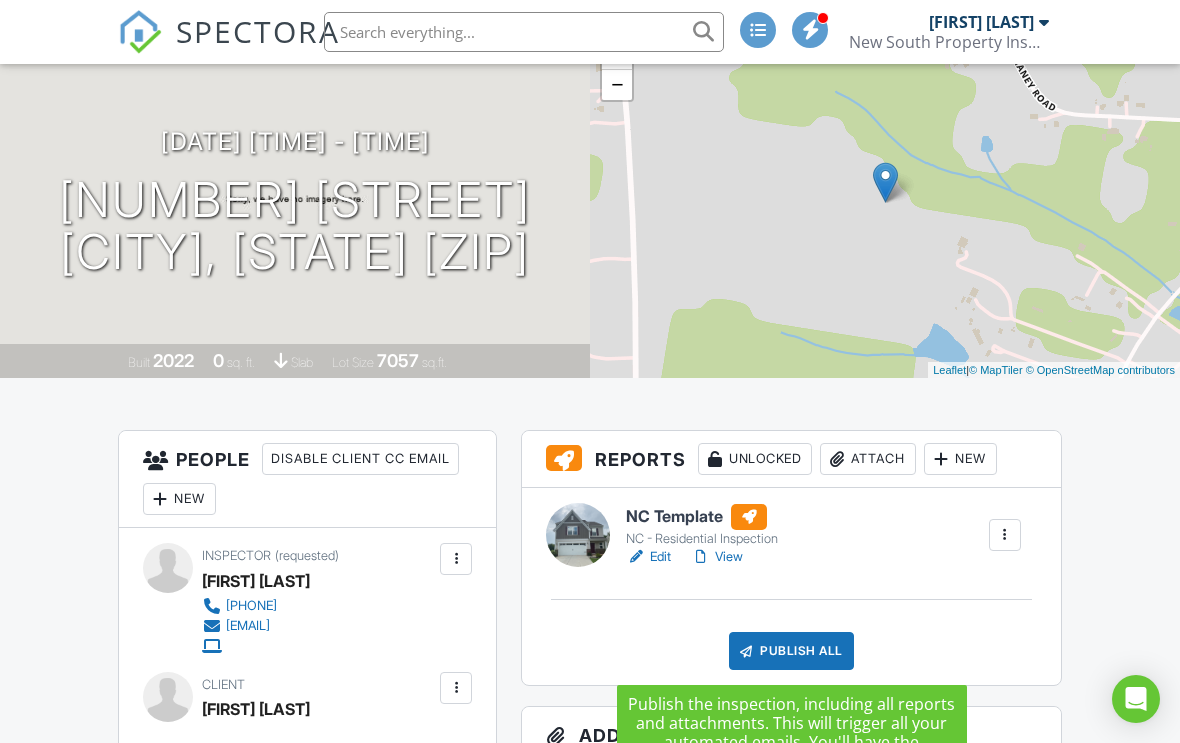 scroll, scrollTop: 156, scrollLeft: 0, axis: vertical 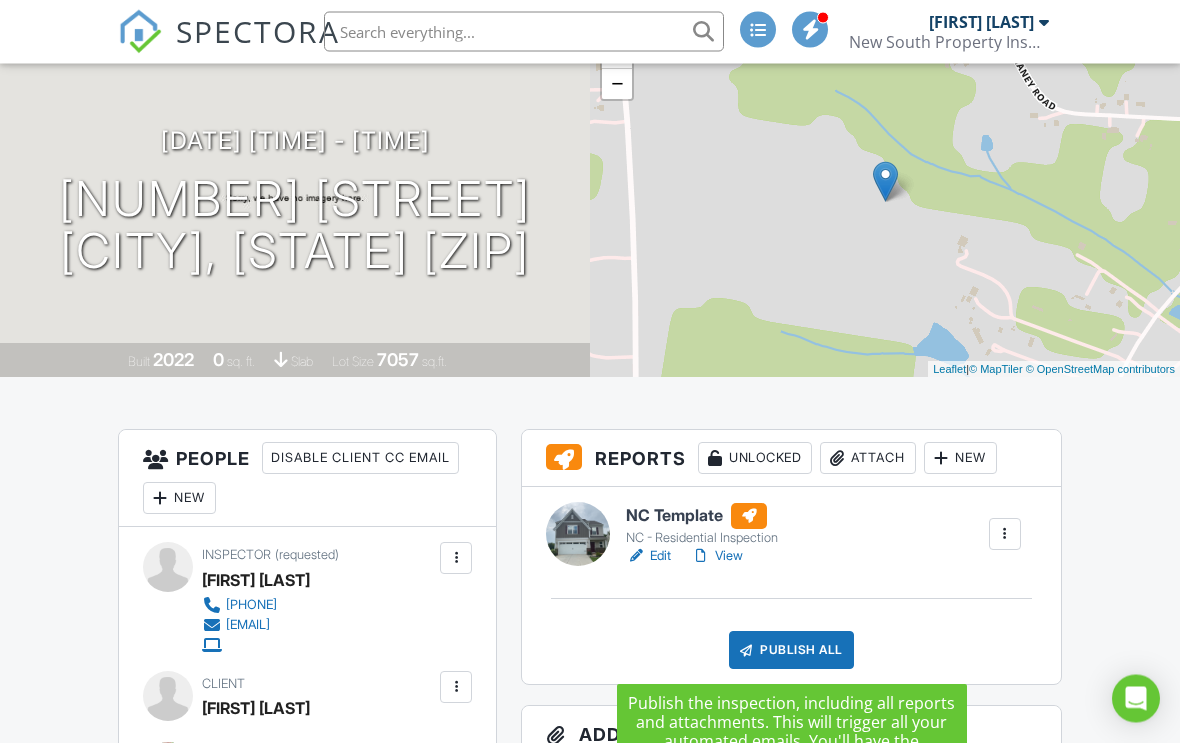 click at bounding box center (578, 535) 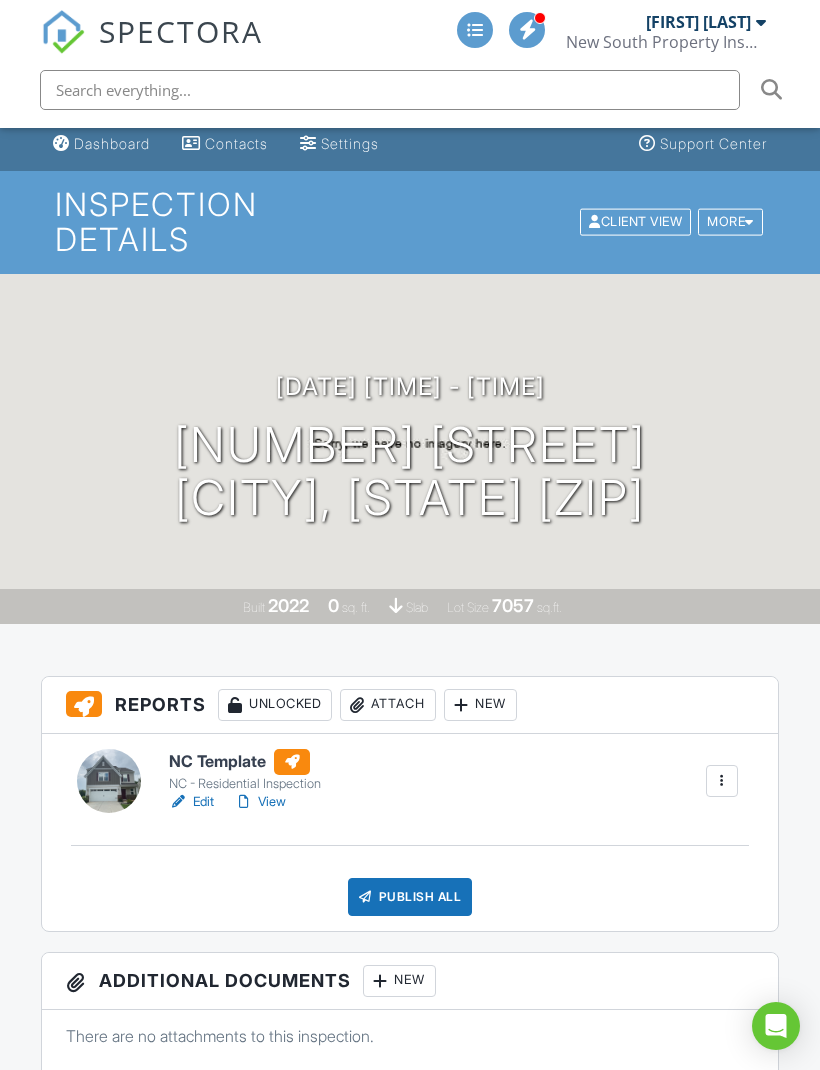 scroll, scrollTop: 2, scrollLeft: 0, axis: vertical 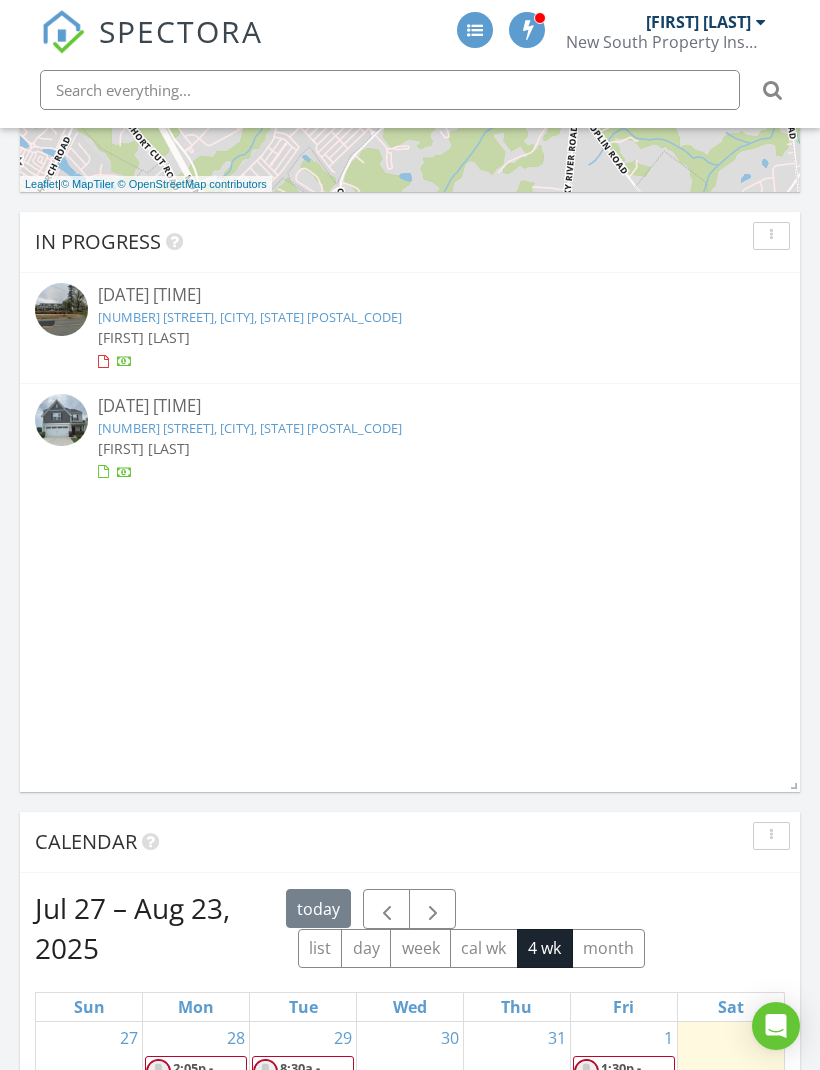 click on "5918 Barrowlands Ct, Charlotte, NC 28210" at bounding box center [250, 317] 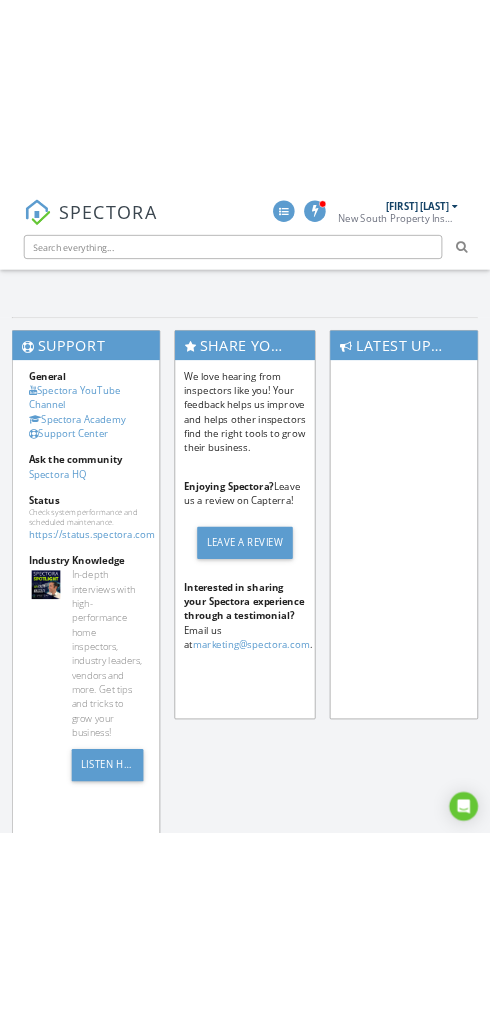 scroll, scrollTop: 3113, scrollLeft: 0, axis: vertical 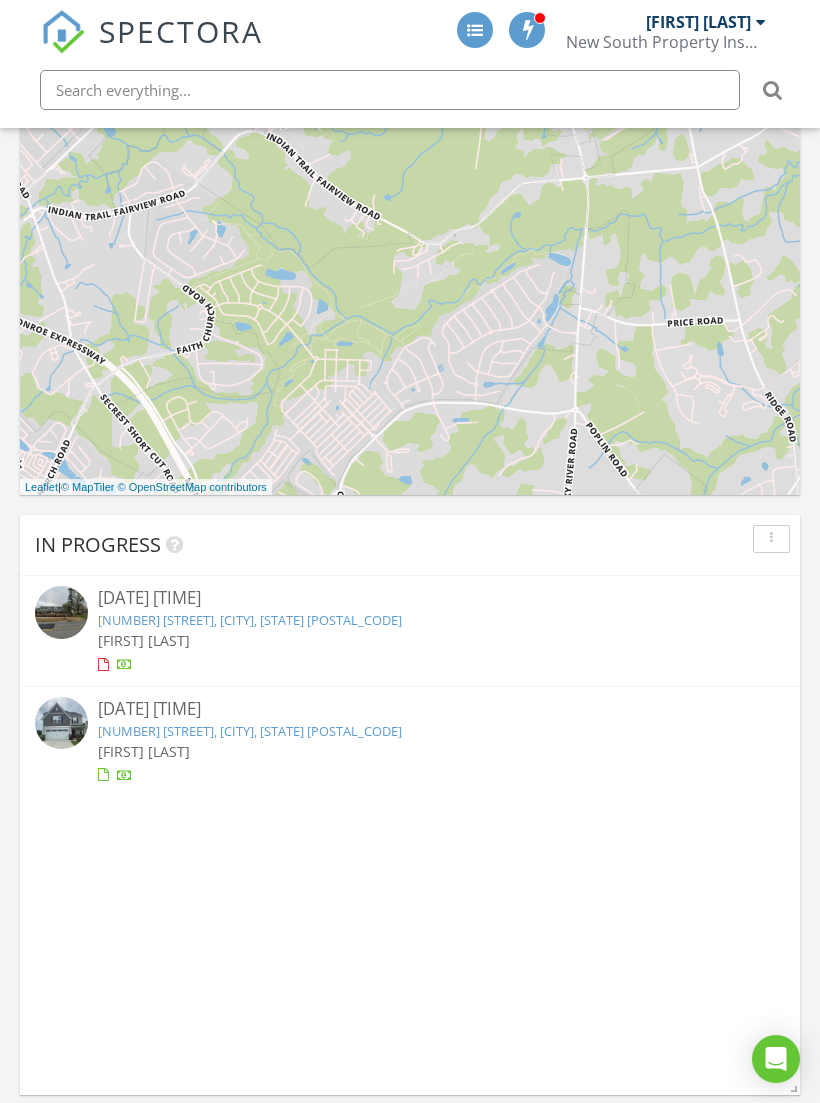 click on "[NUMBER] [STREET], [CITY], [STATE] [POSTAL_CODE]" at bounding box center (250, 731) 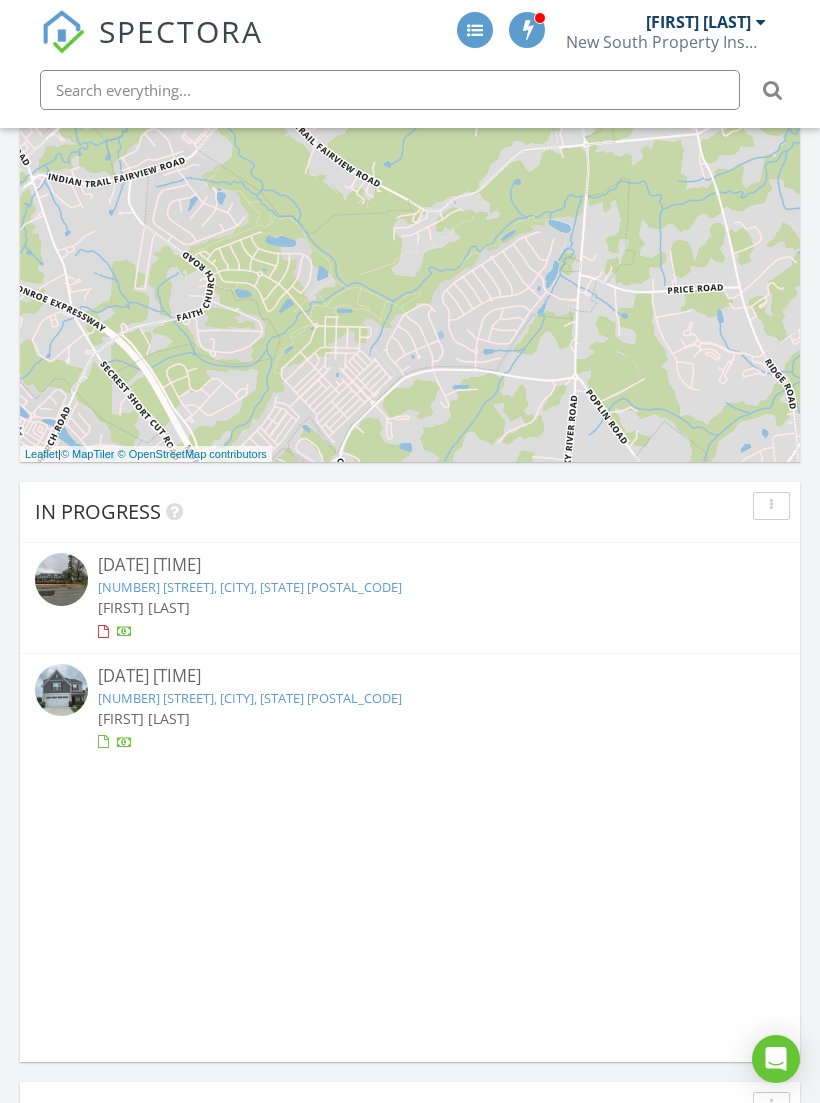 click at bounding box center (410, 743) 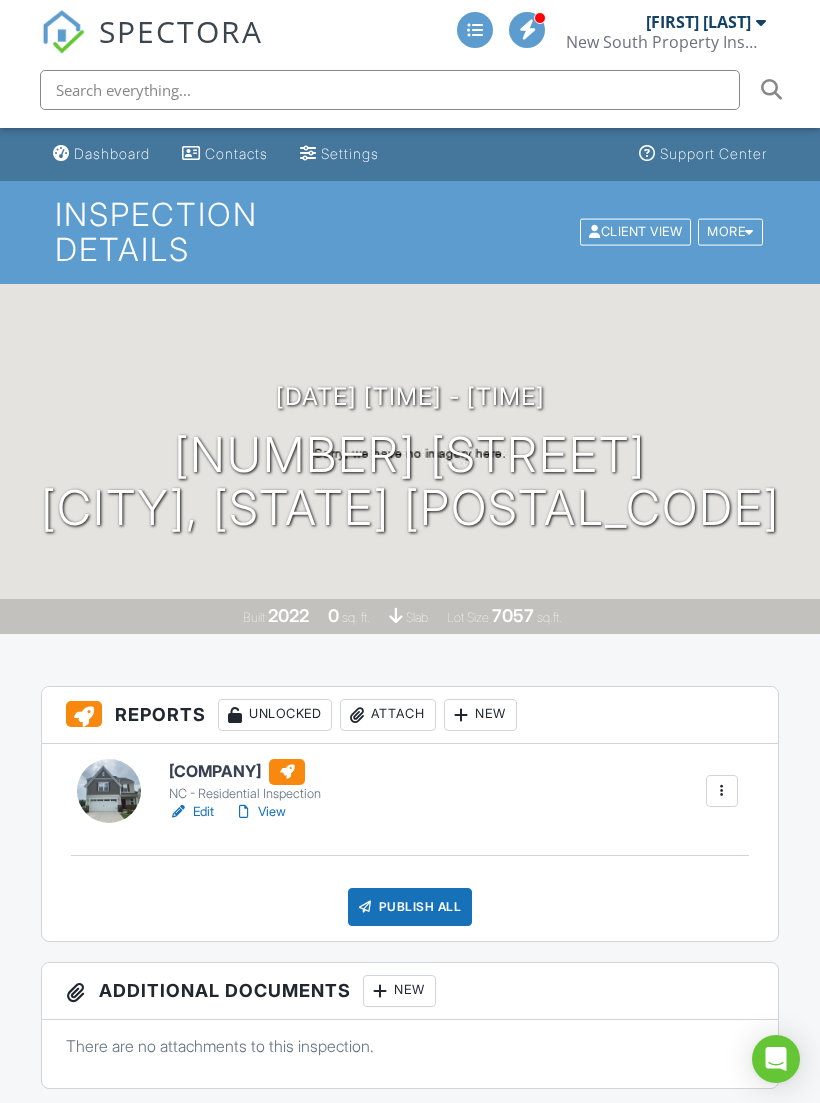 scroll, scrollTop: 0, scrollLeft: 0, axis: both 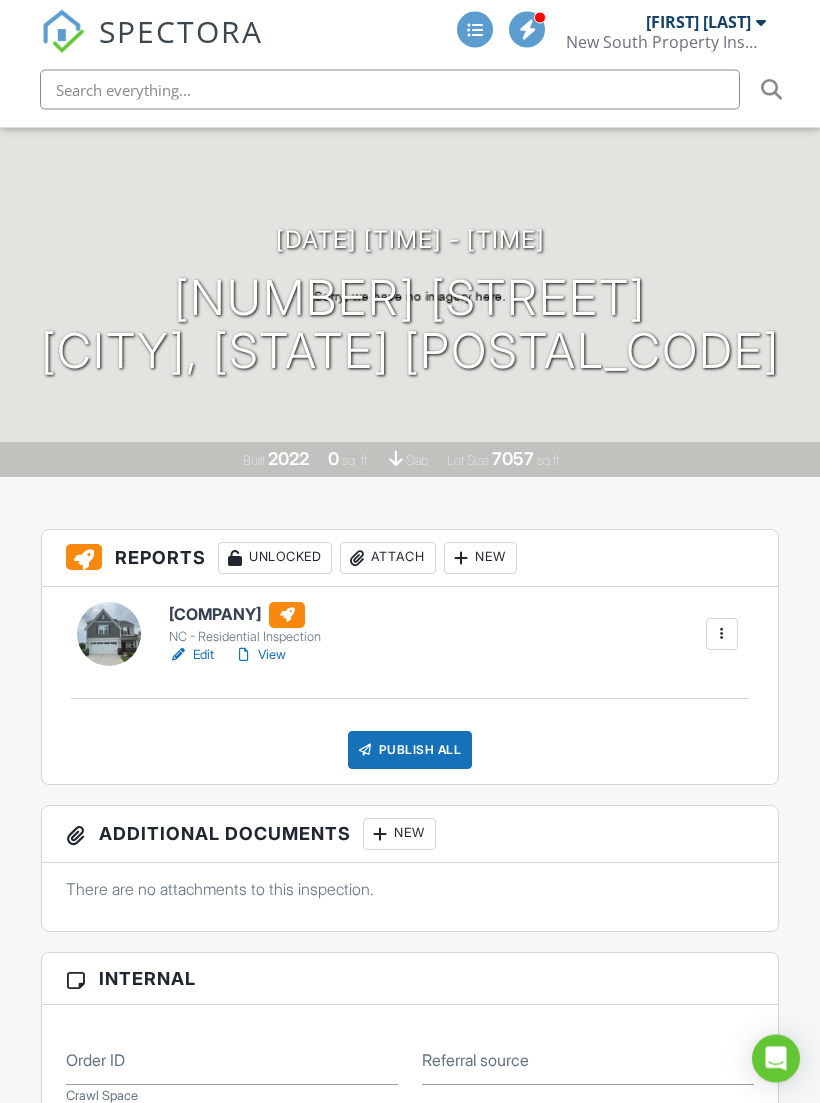 click on "Publish All" at bounding box center [410, 751] 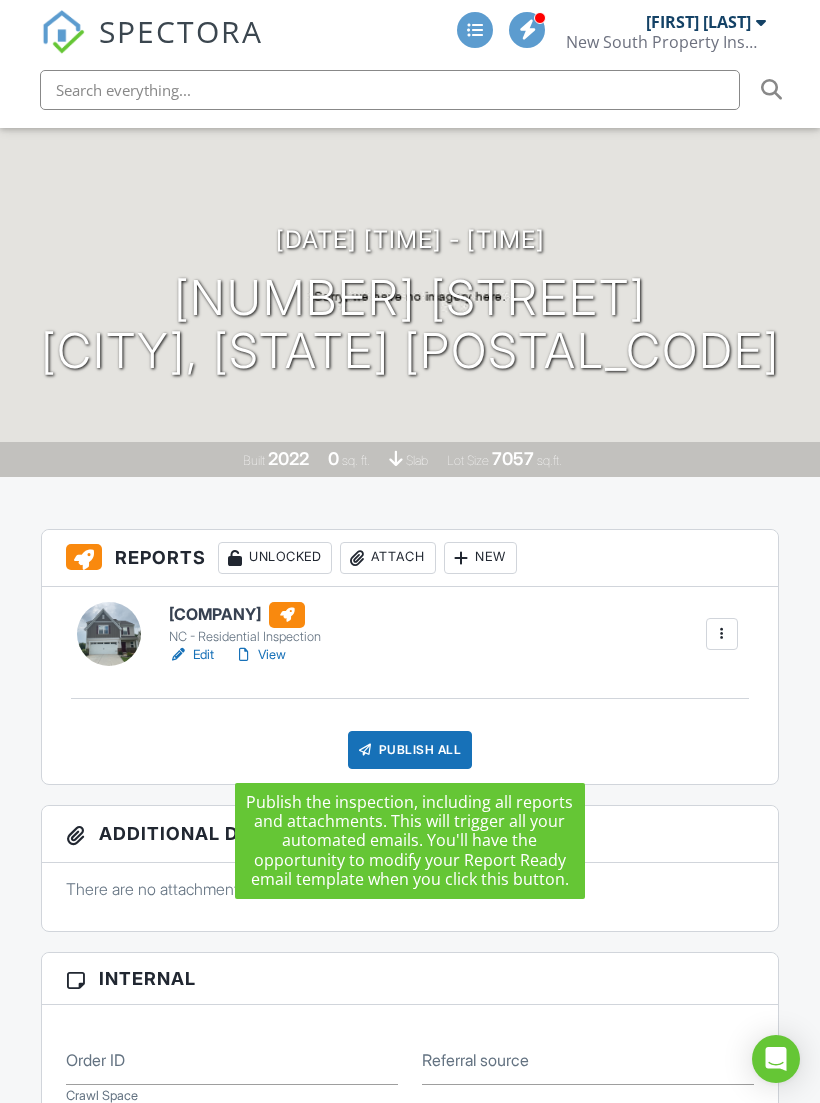 scroll, scrollTop: 190, scrollLeft: 0, axis: vertical 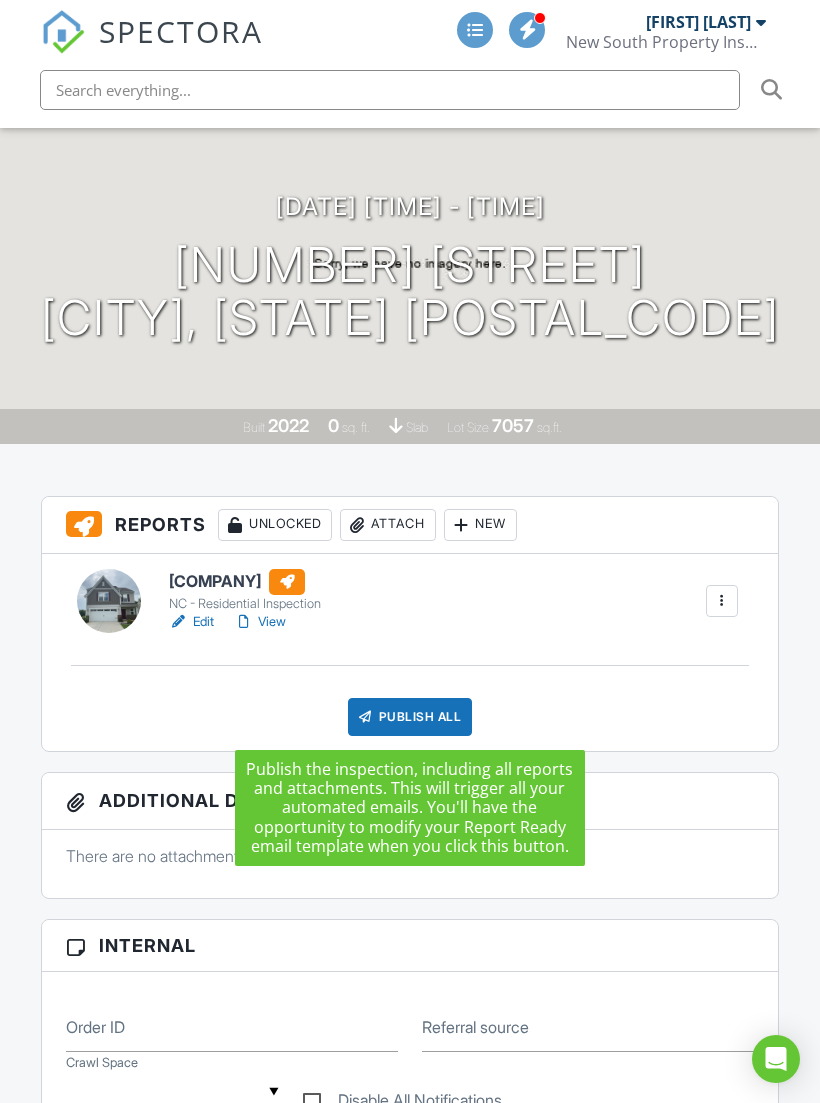 click at bounding box center (722, 601) 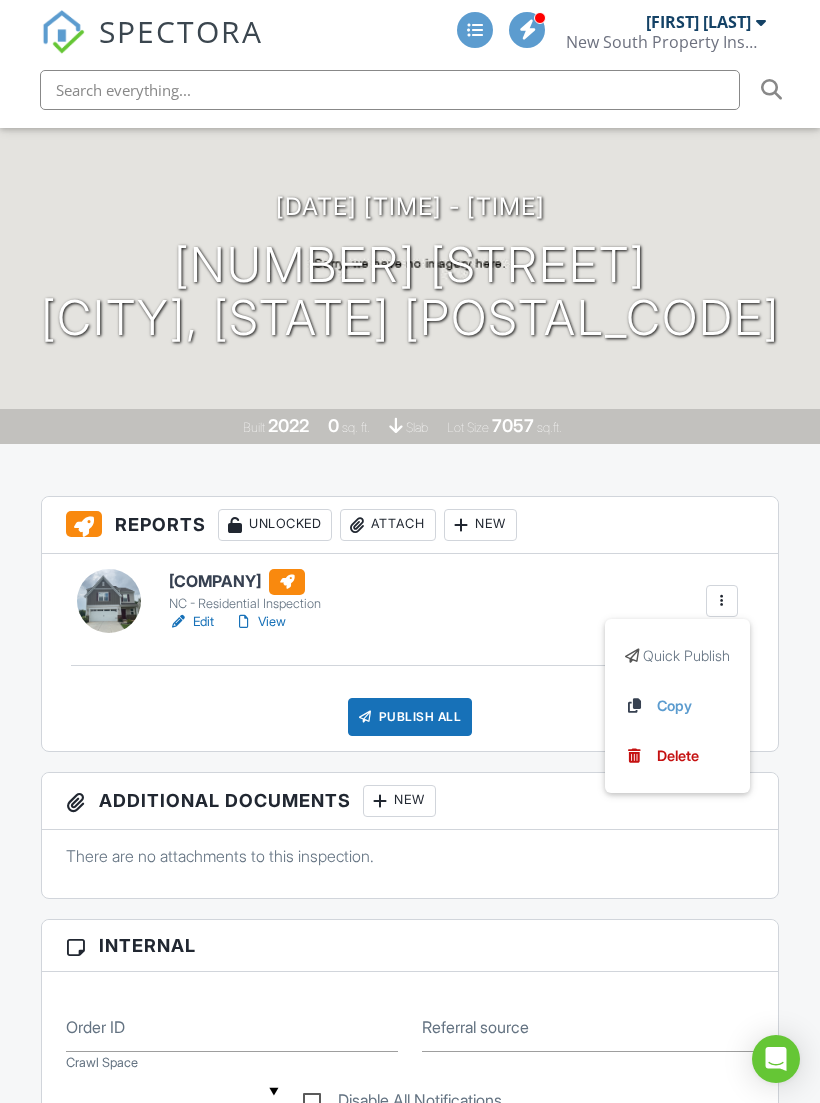 click on "West Home Inspection
NC - Residential Inspection
Edit
View
Quick Publish
Copy
Delete
Publish All
Checking report completion" at bounding box center (410, 652) 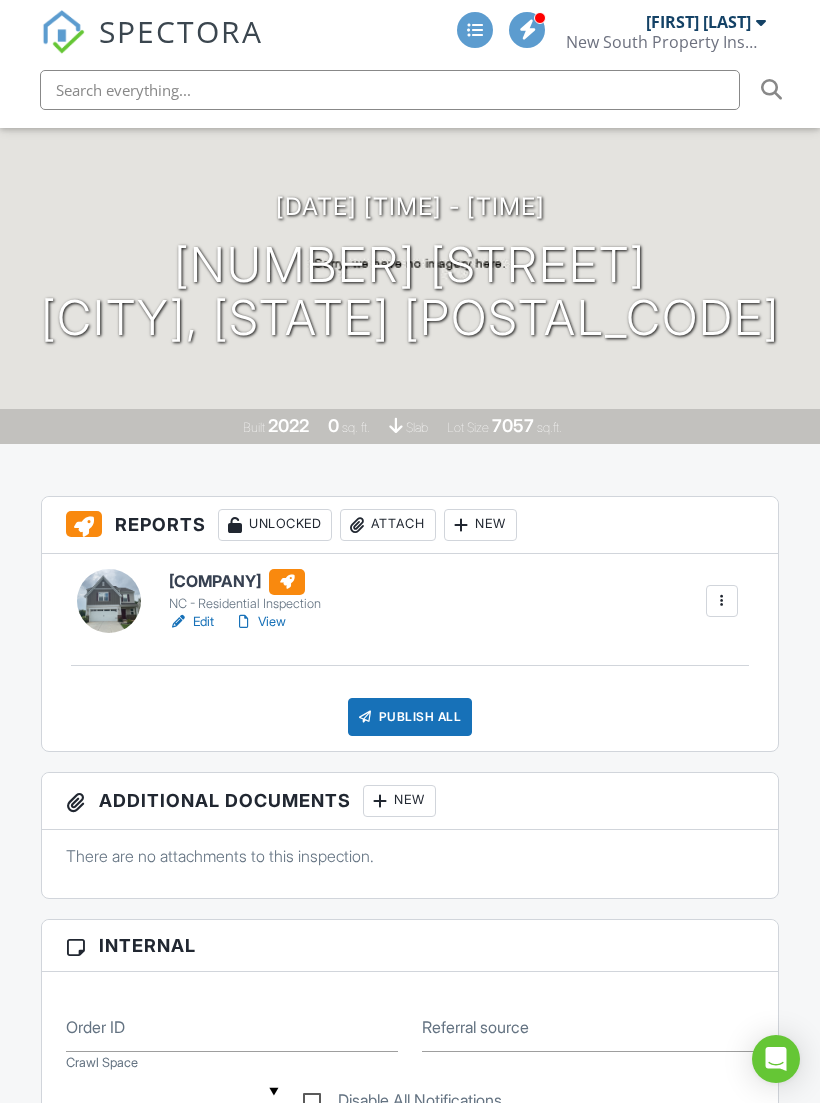 click on "West Home Inspection
NC - Residential Inspection
Edit
View
Quick Publish
Copy
Delete
Publish All
Checking report completion" at bounding box center (410, 652) 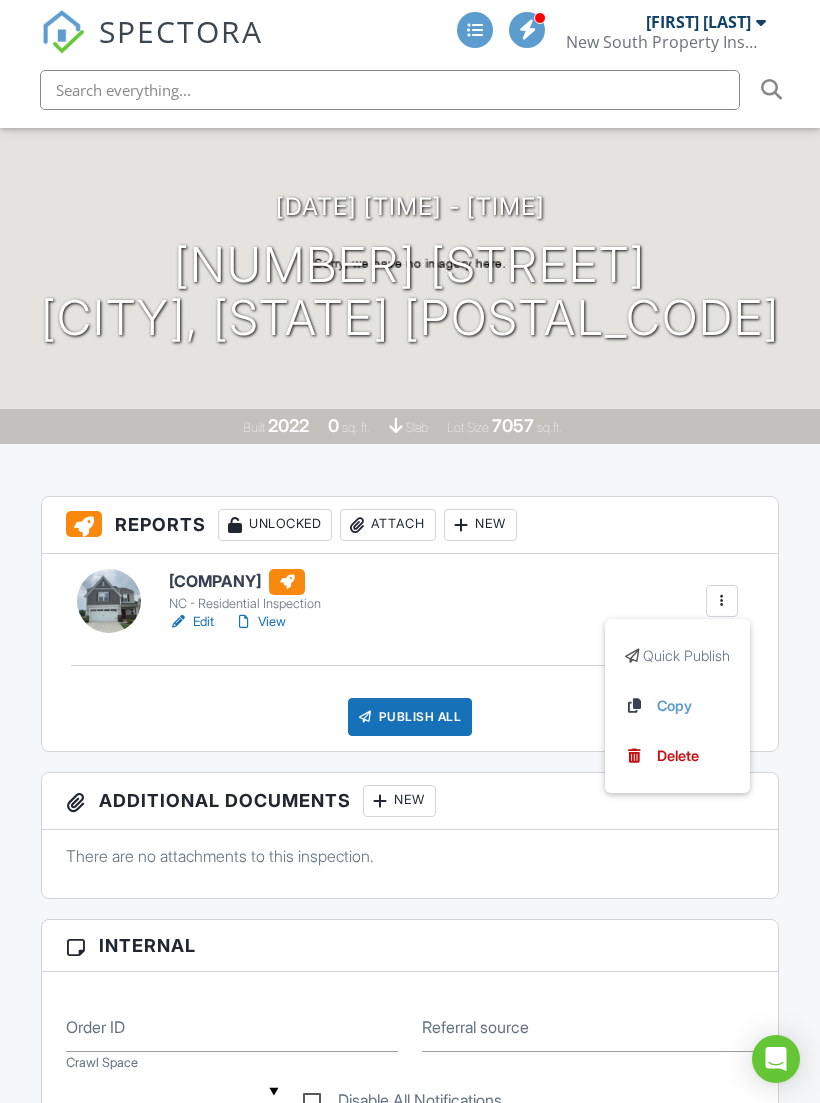 click on "Quick Publish" at bounding box center (686, 655) 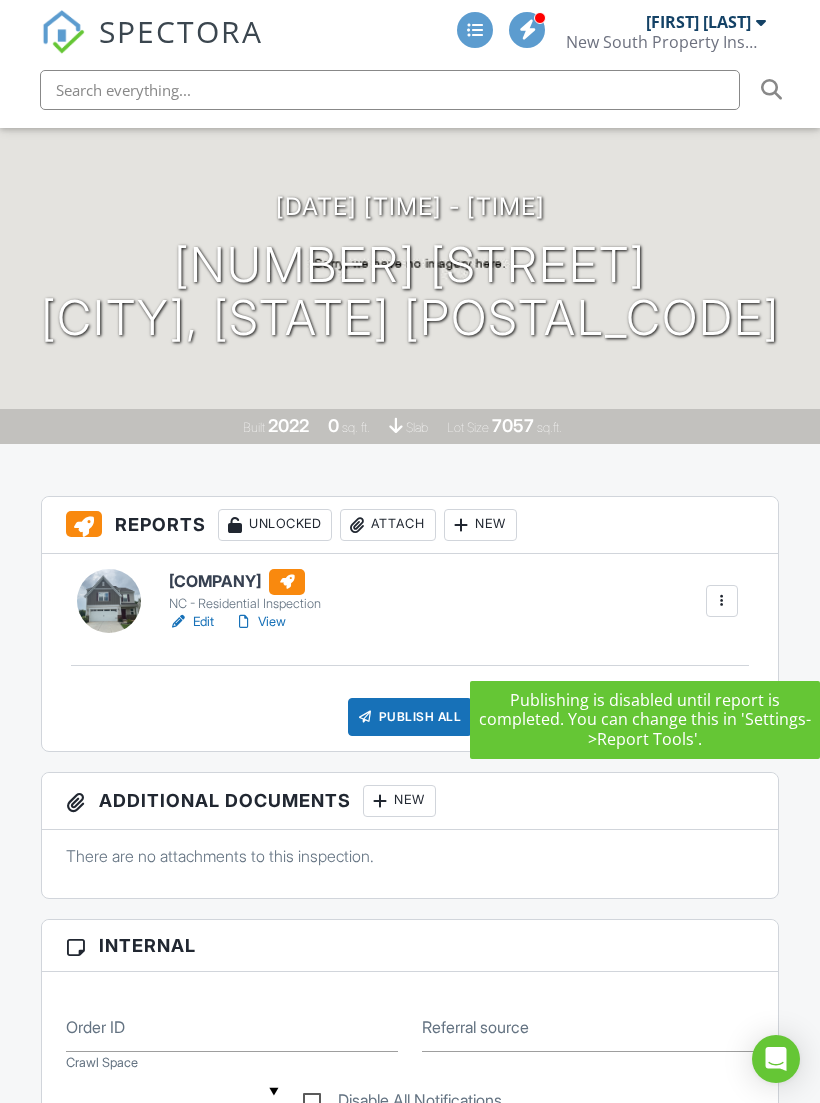 click on "West Home Inspection
NC - Residential Inspection
Edit
View
Quick Publish
Copy
Delete" at bounding box center (453, 601) 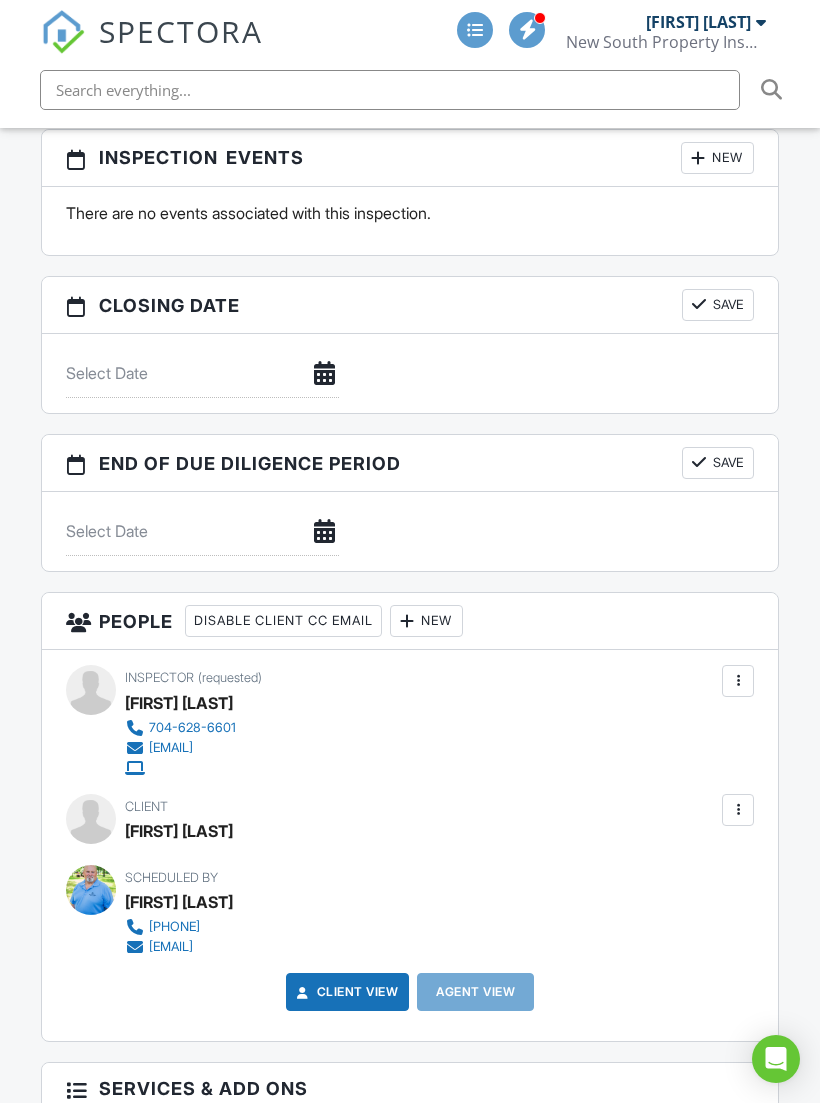 scroll, scrollTop: 1907, scrollLeft: 0, axis: vertical 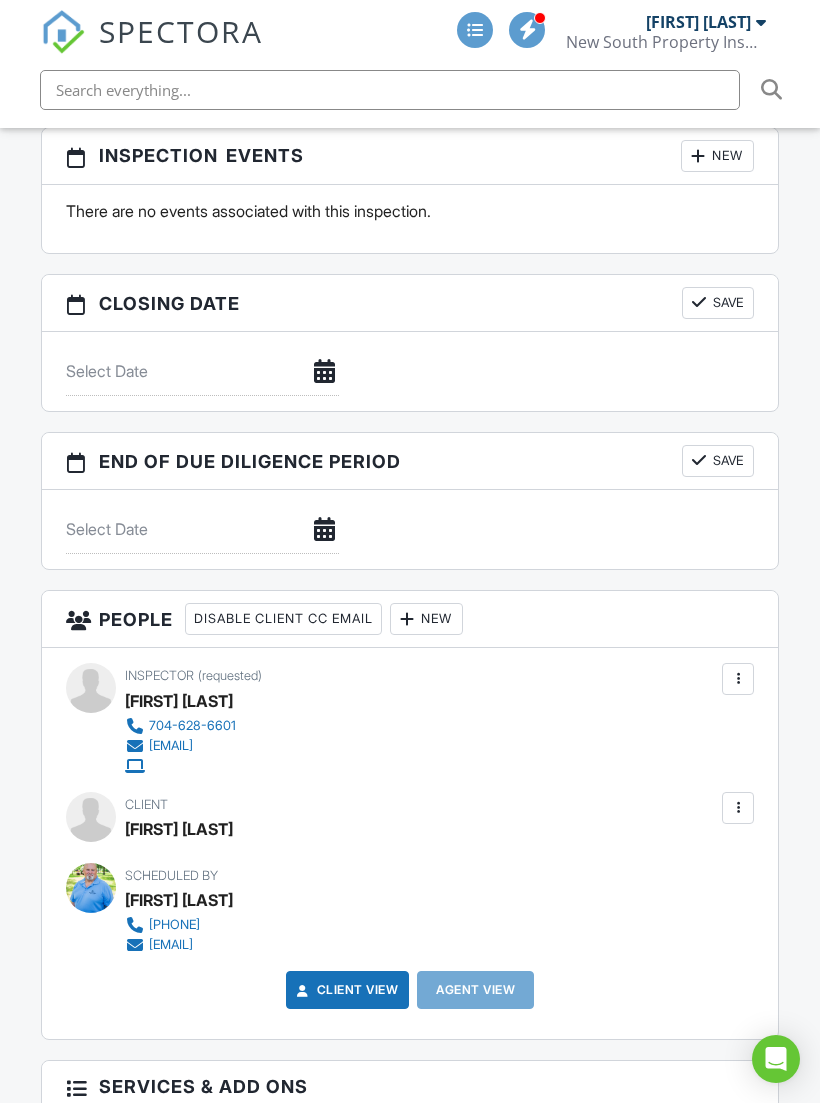 click on "Client View" at bounding box center (346, 990) 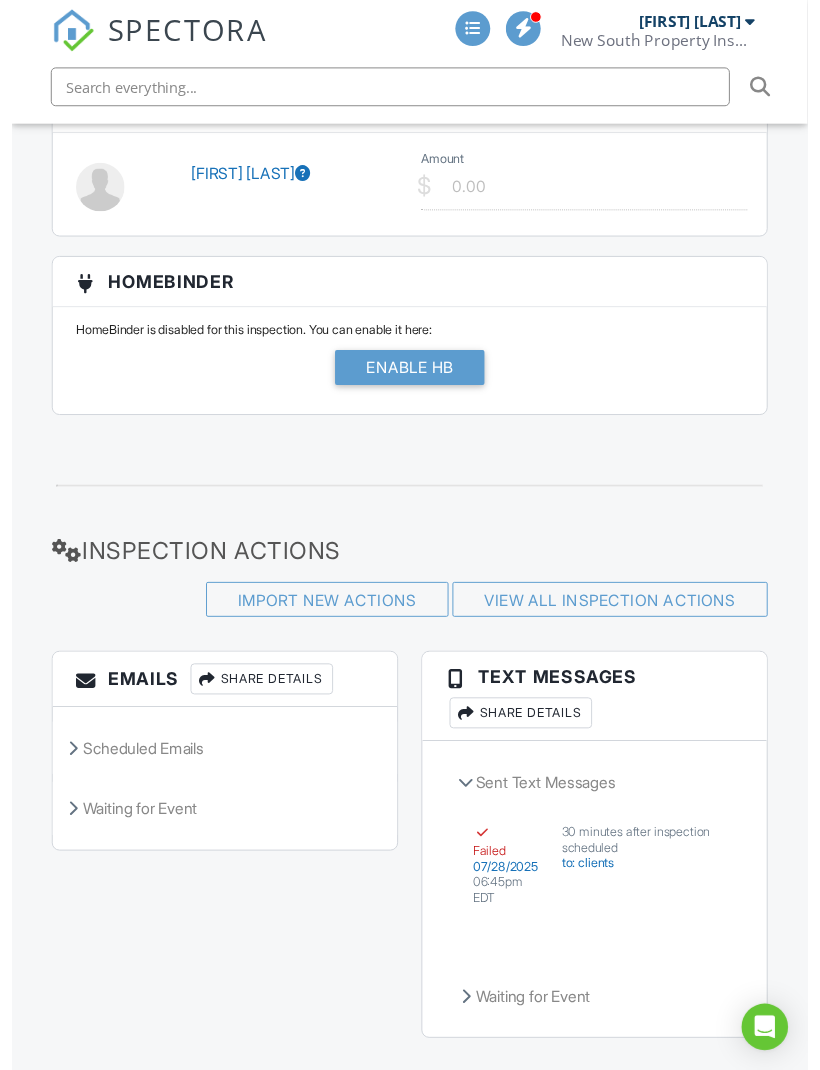 scroll, scrollTop: 3415, scrollLeft: 0, axis: vertical 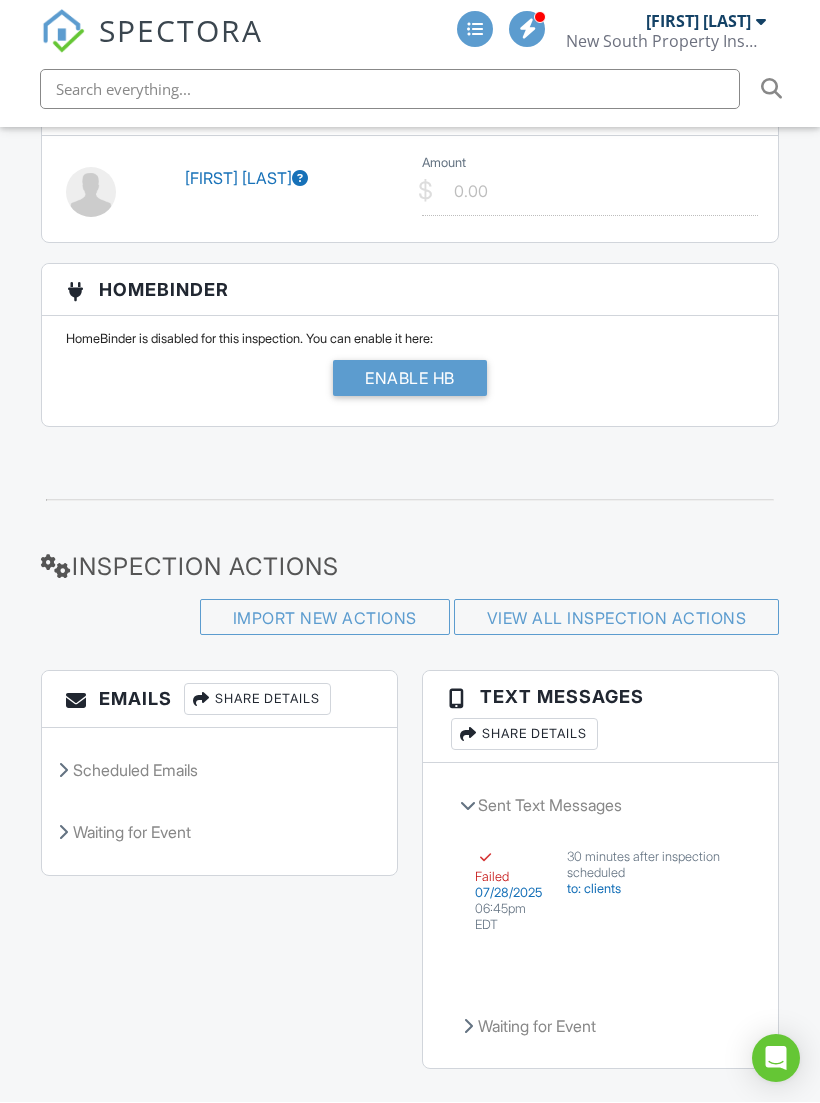 click on "View All Inspection Actions" at bounding box center [617, 619] 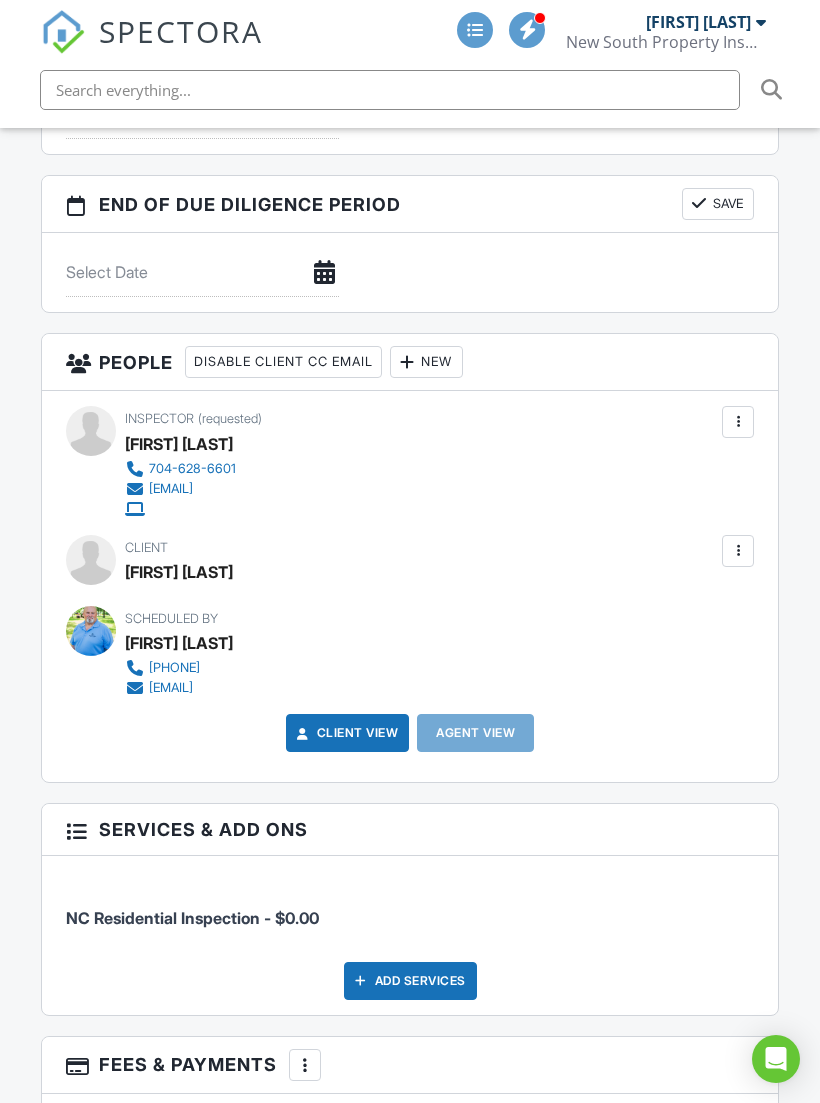scroll, scrollTop: 2161, scrollLeft: 0, axis: vertical 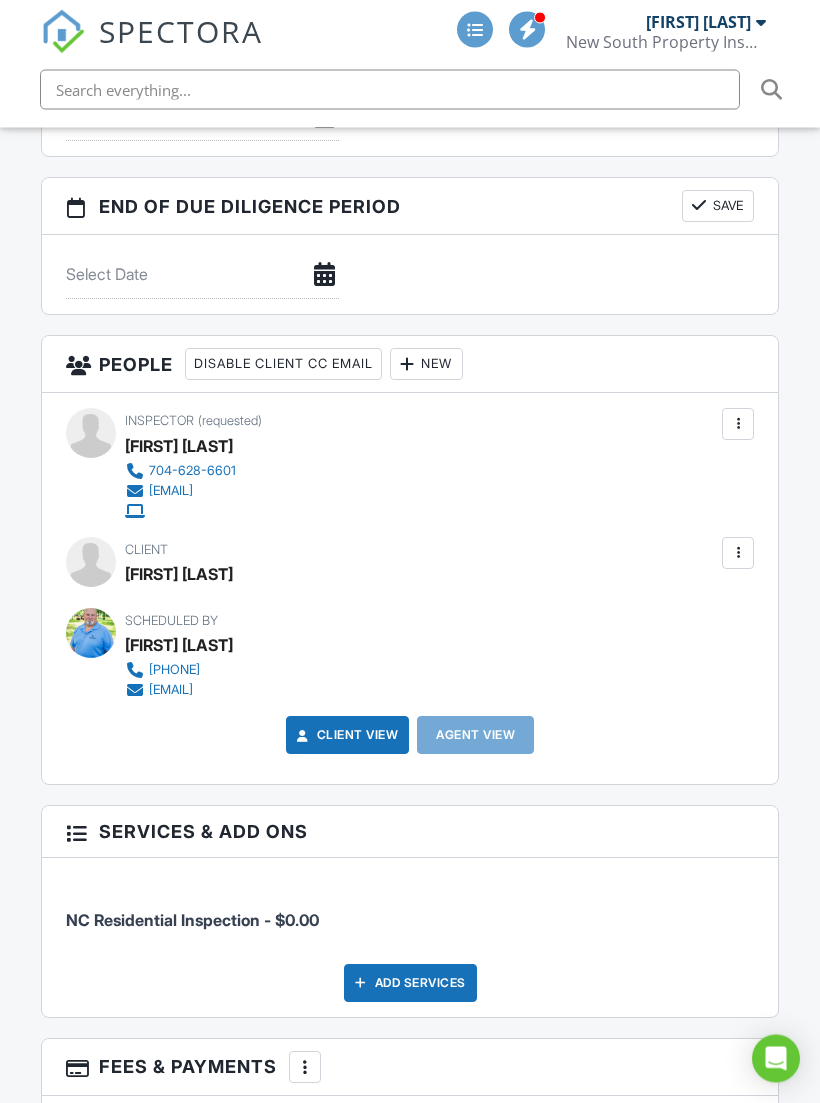 click on "Client View" at bounding box center (346, 736) 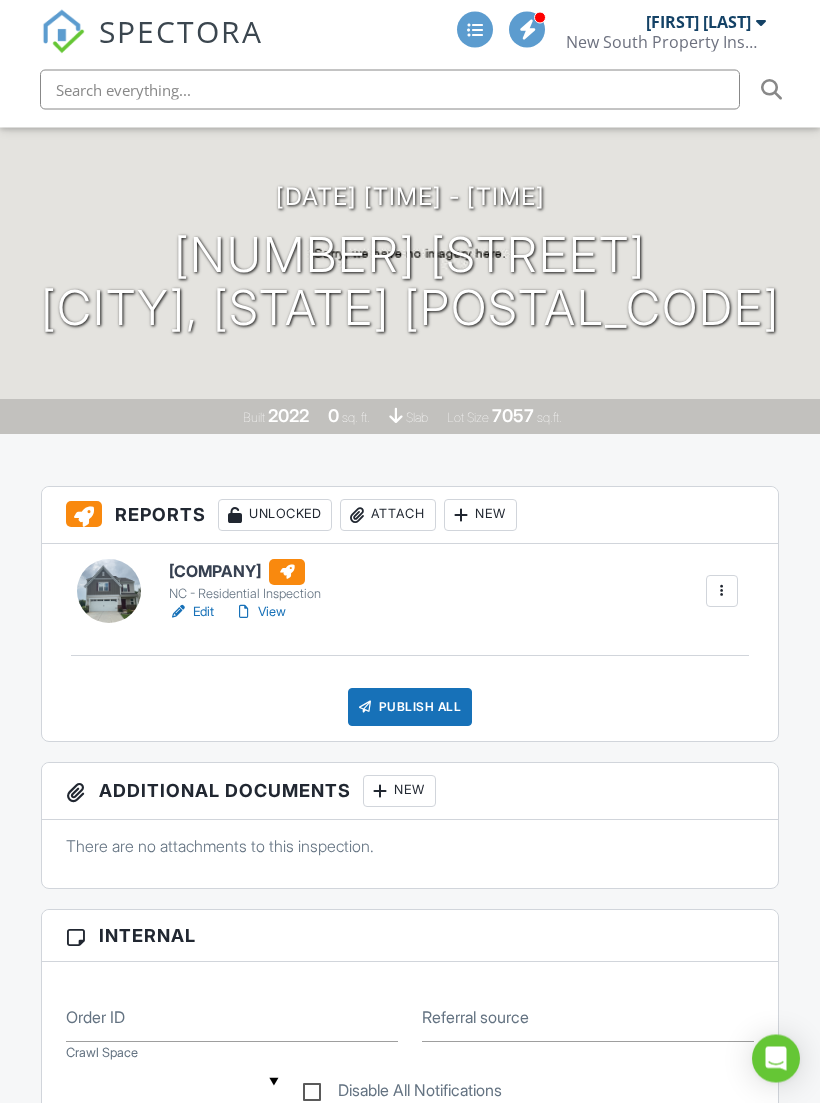 scroll, scrollTop: 0, scrollLeft: 0, axis: both 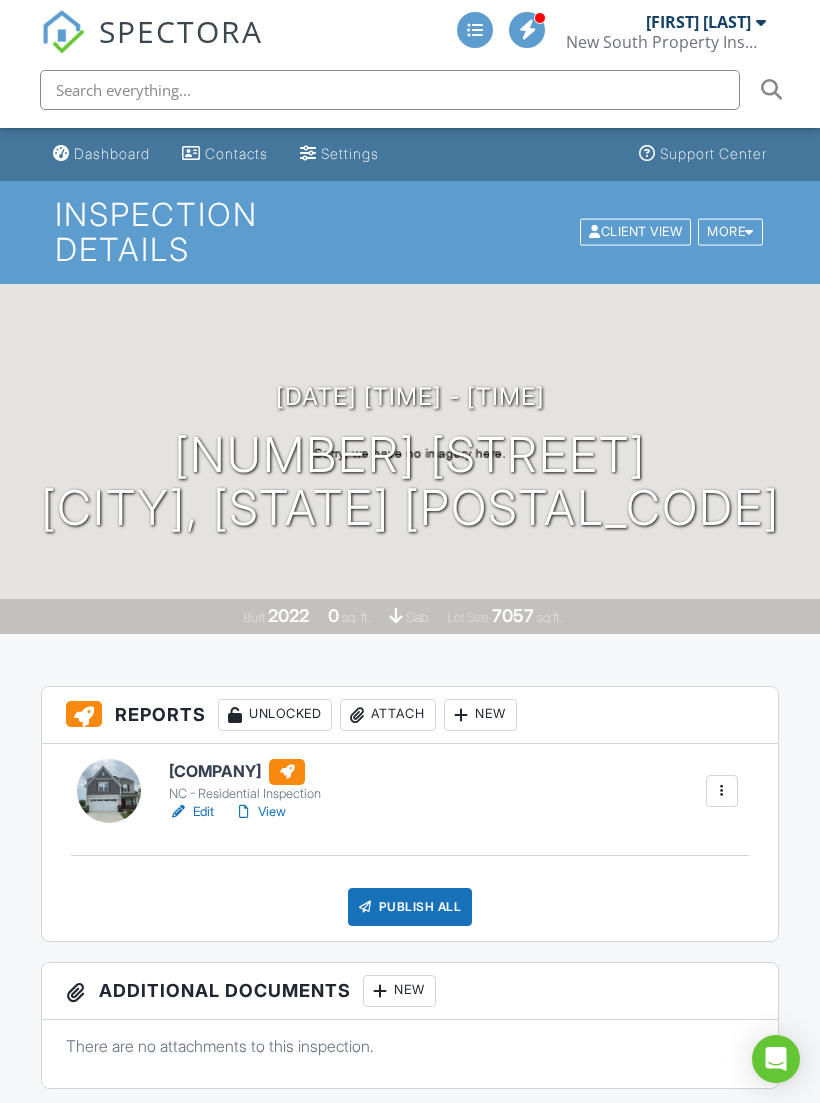click at bounding box center (179, 812) 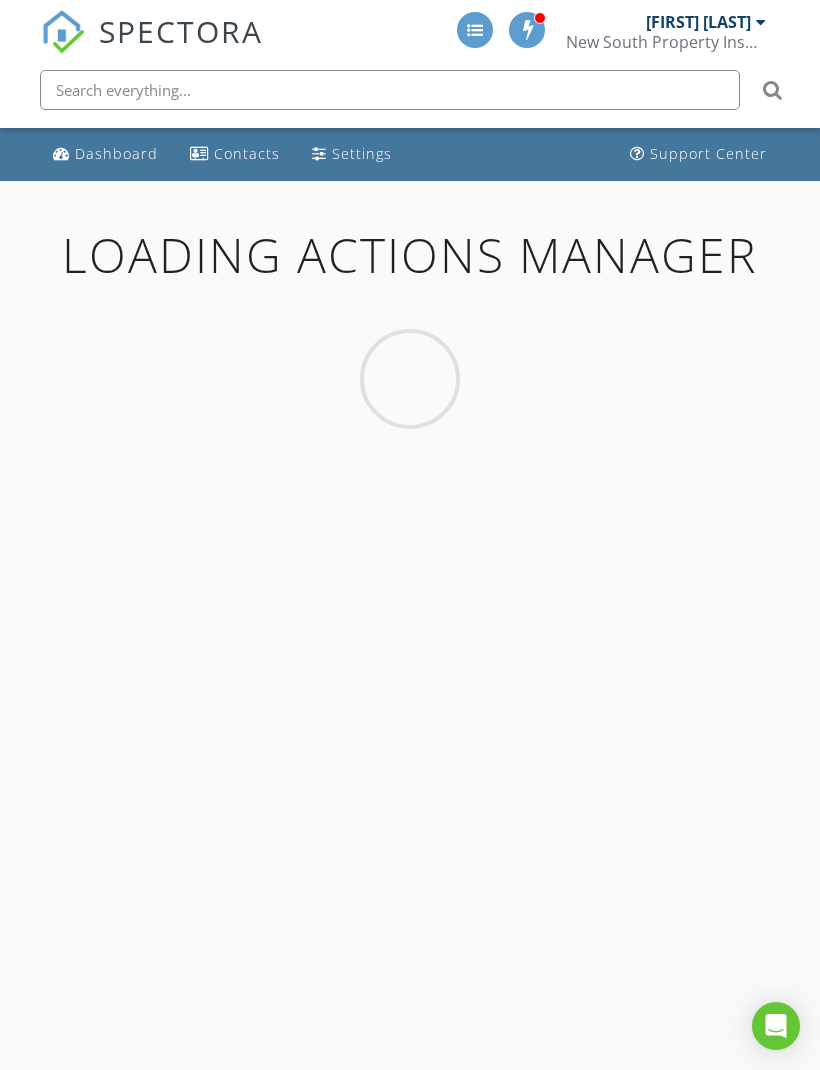 scroll, scrollTop: 0, scrollLeft: 0, axis: both 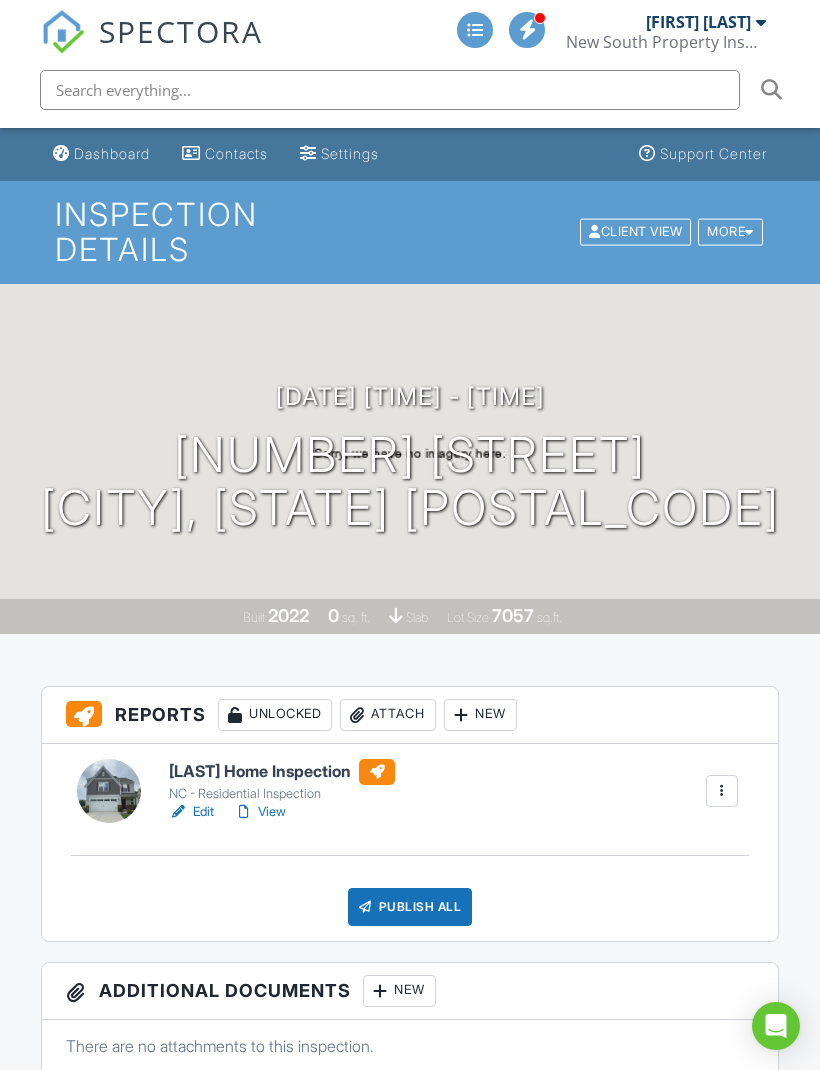 click on "Publish All" at bounding box center (410, 907) 